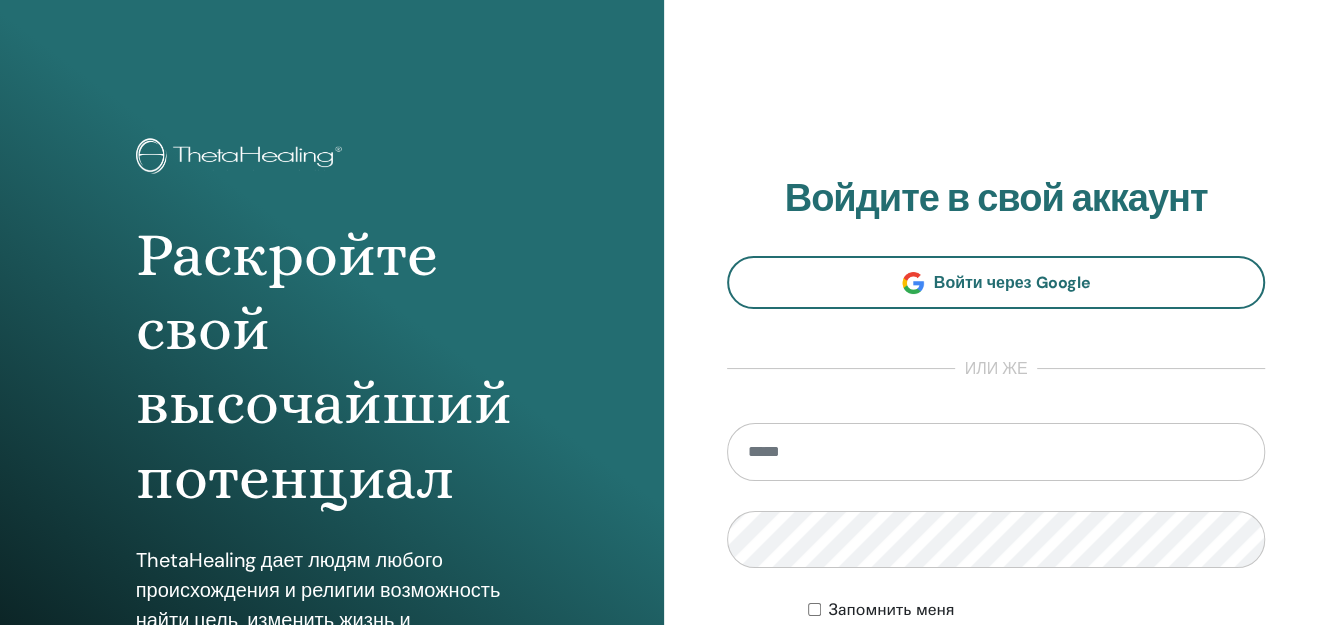 scroll, scrollTop: 222, scrollLeft: 0, axis: vertical 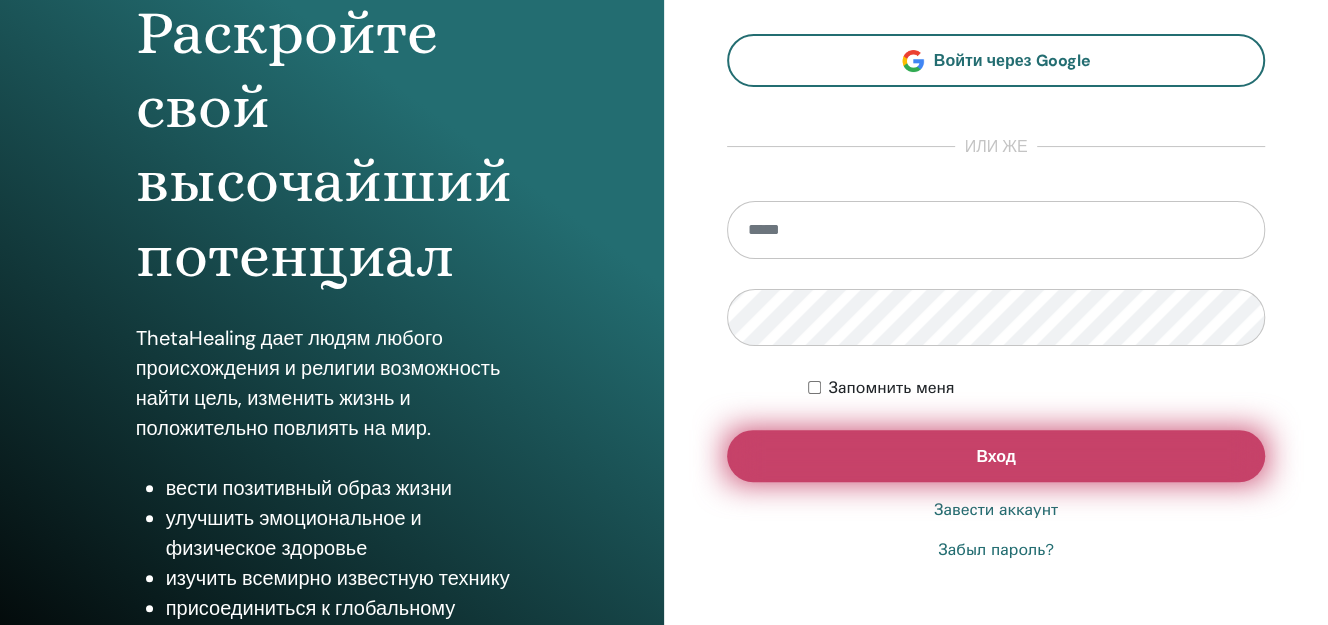 type on "**********" 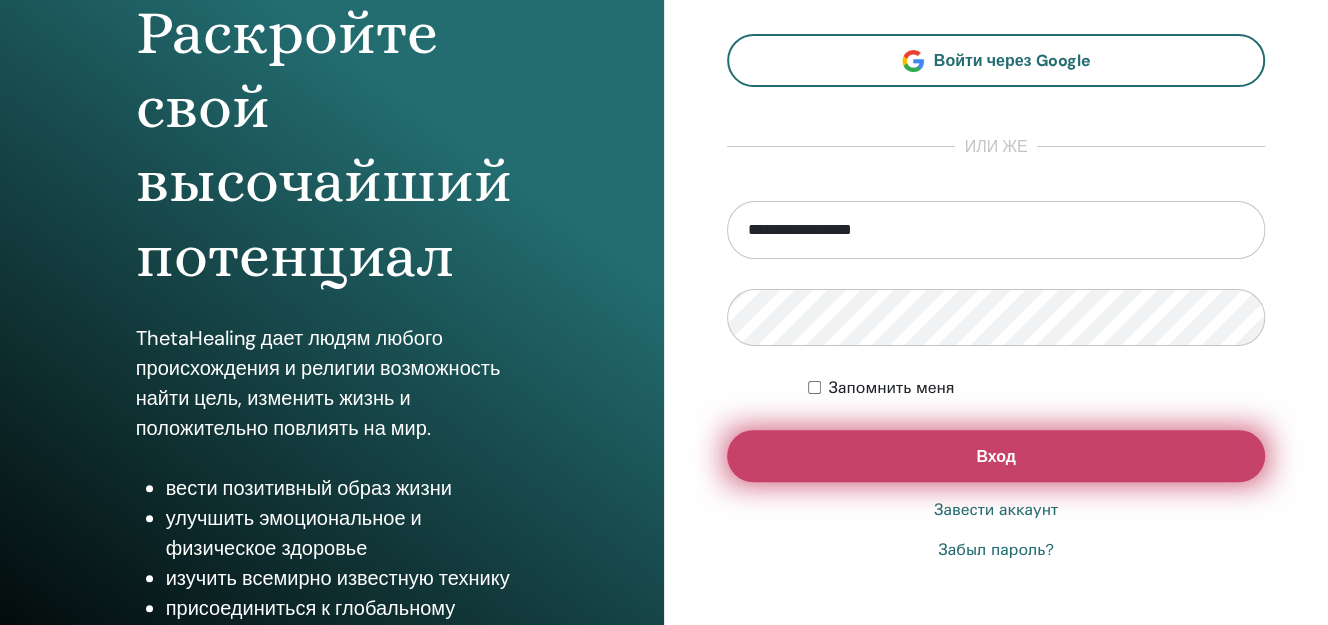 click on "Вход" at bounding box center (996, 456) 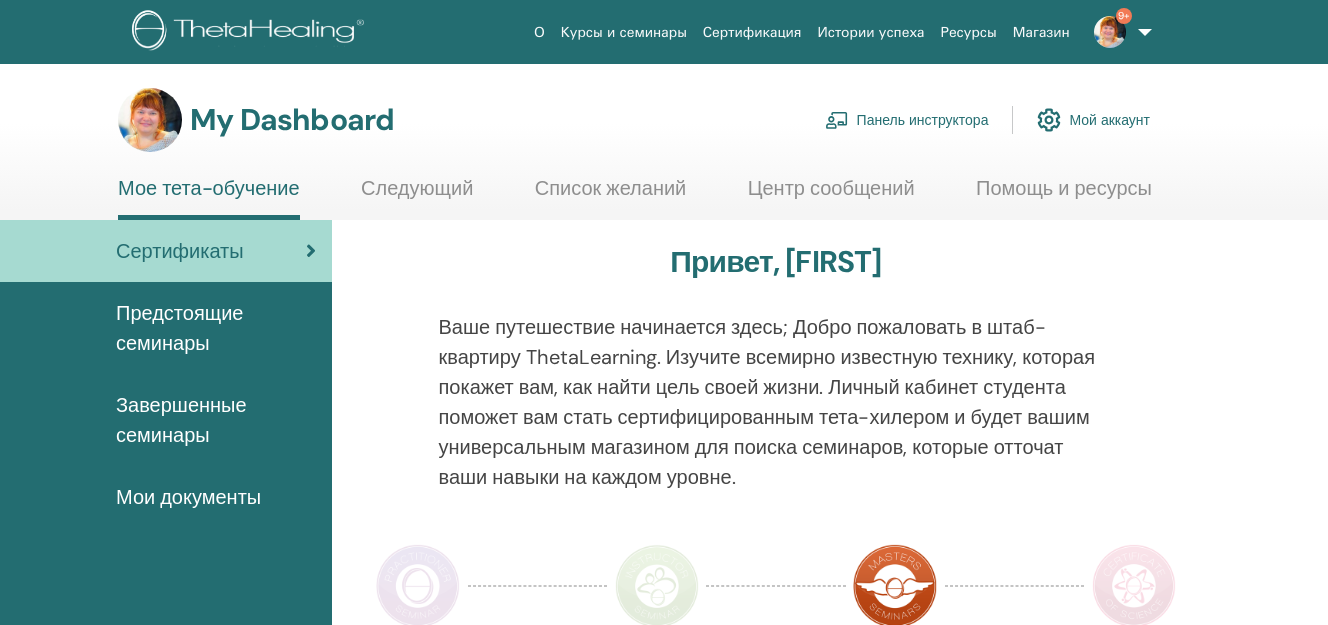 scroll, scrollTop: 0, scrollLeft: 0, axis: both 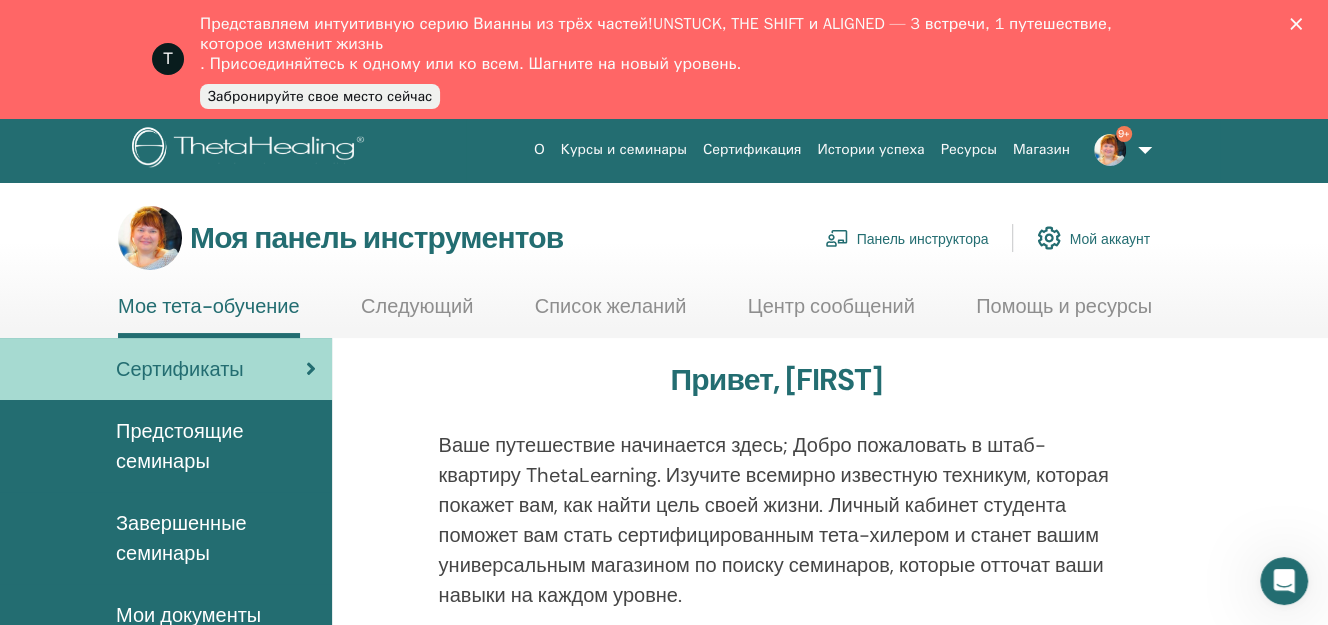 click on "Панель инструктора" at bounding box center [923, 239] 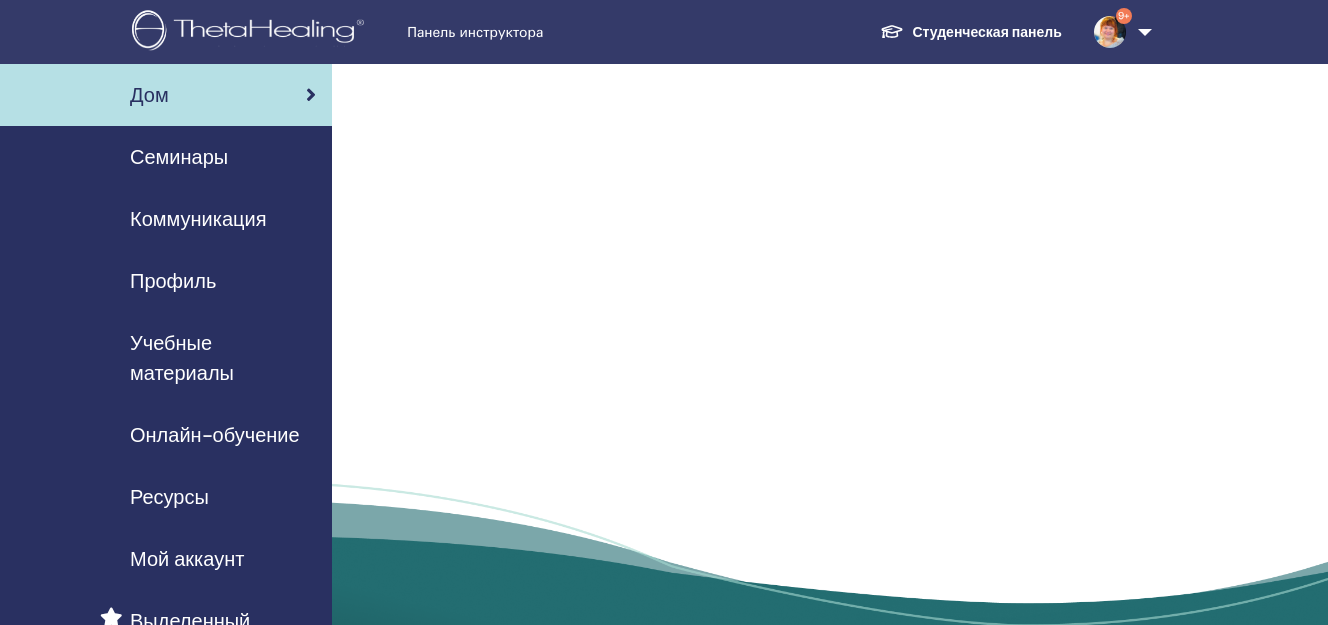 scroll, scrollTop: 0, scrollLeft: 0, axis: both 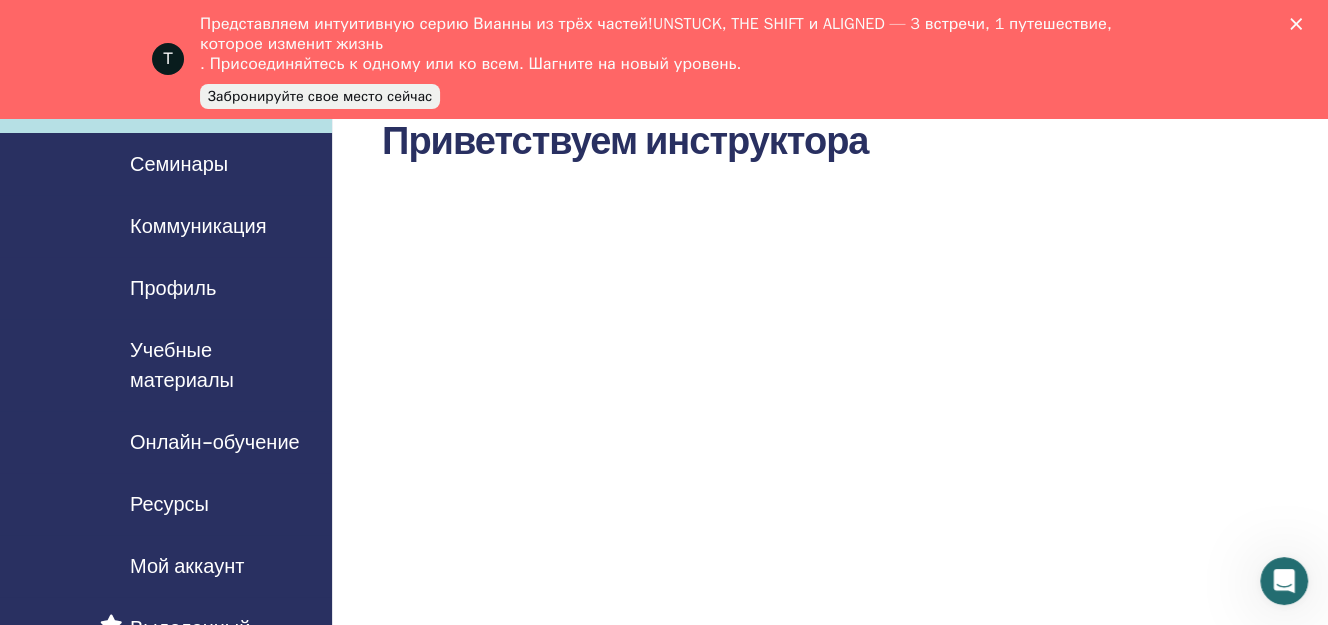 click at bounding box center [1300, 24] 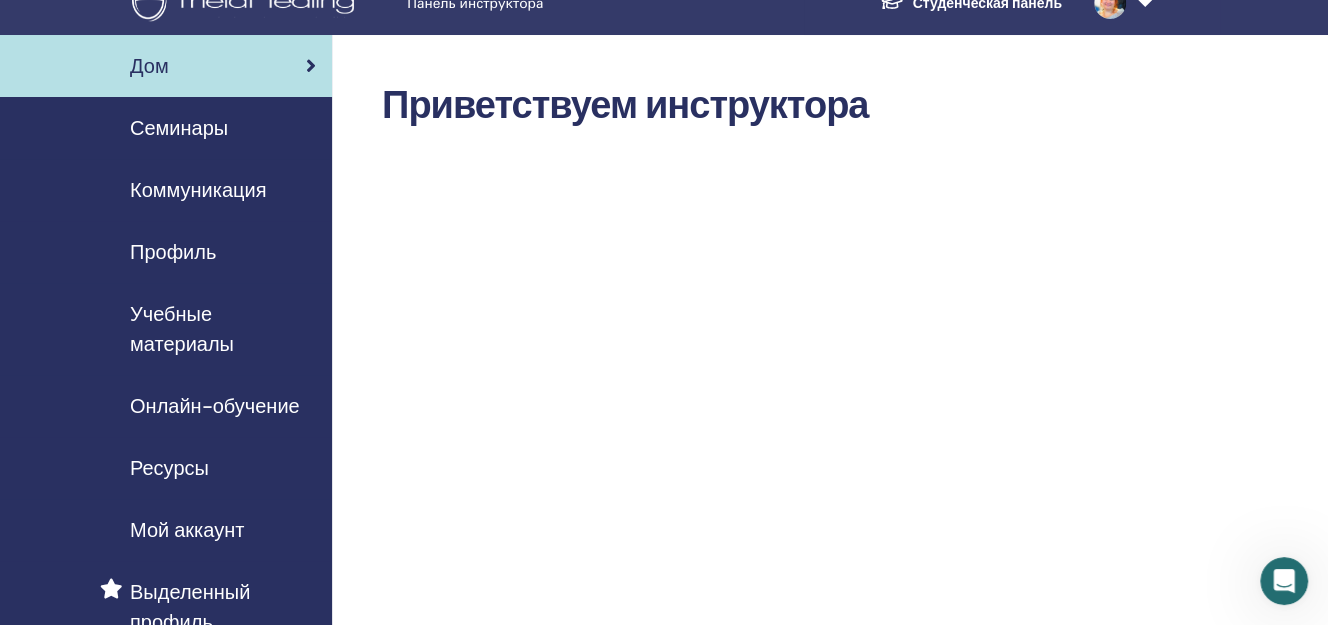 scroll, scrollTop: 0, scrollLeft: 0, axis: both 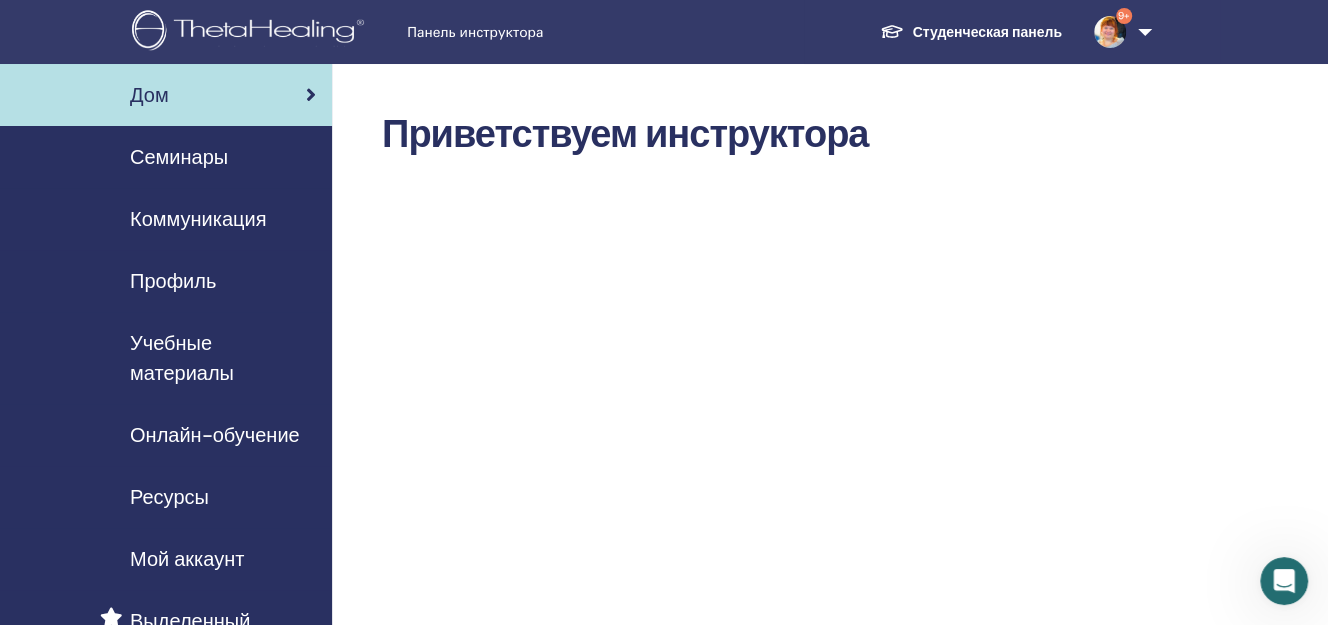 click on "Семинары" at bounding box center (179, 157) 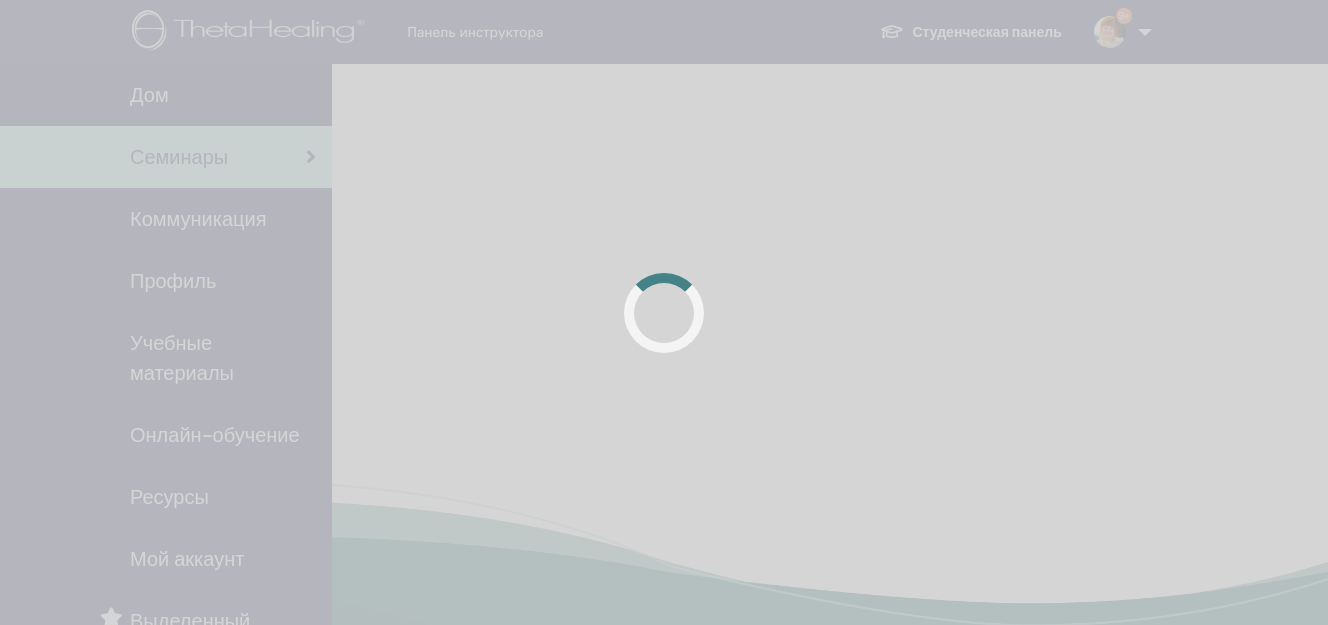 scroll, scrollTop: 0, scrollLeft: 0, axis: both 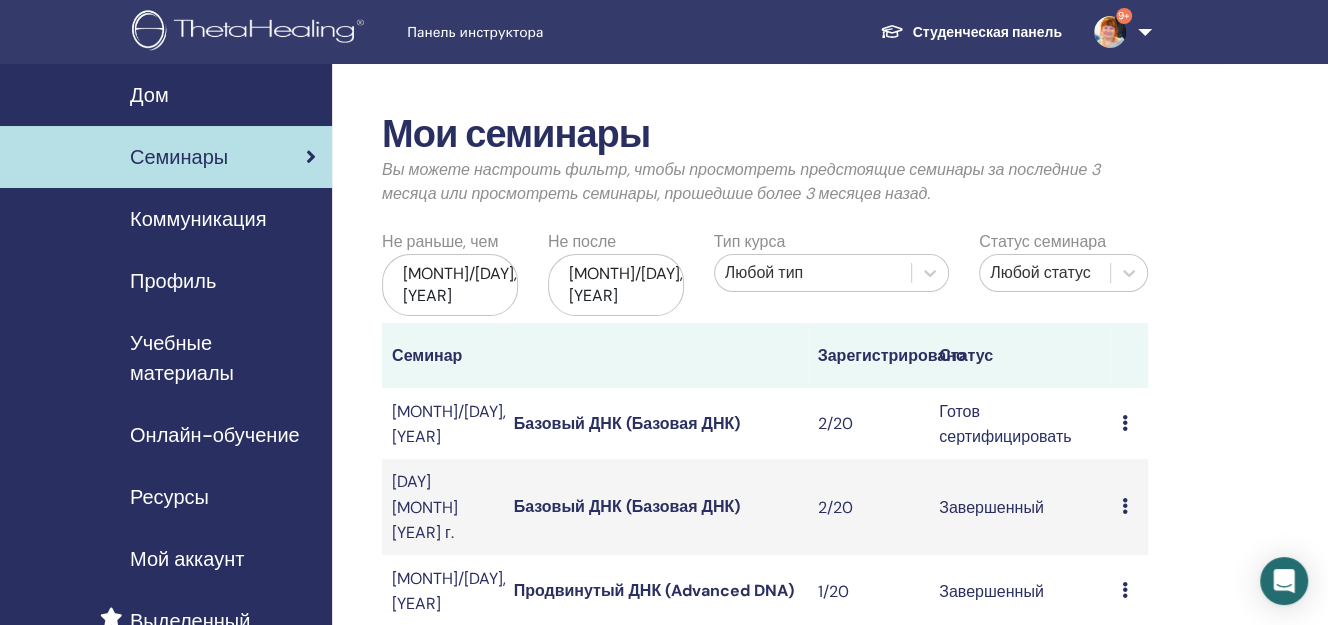 click at bounding box center (1124, 423) 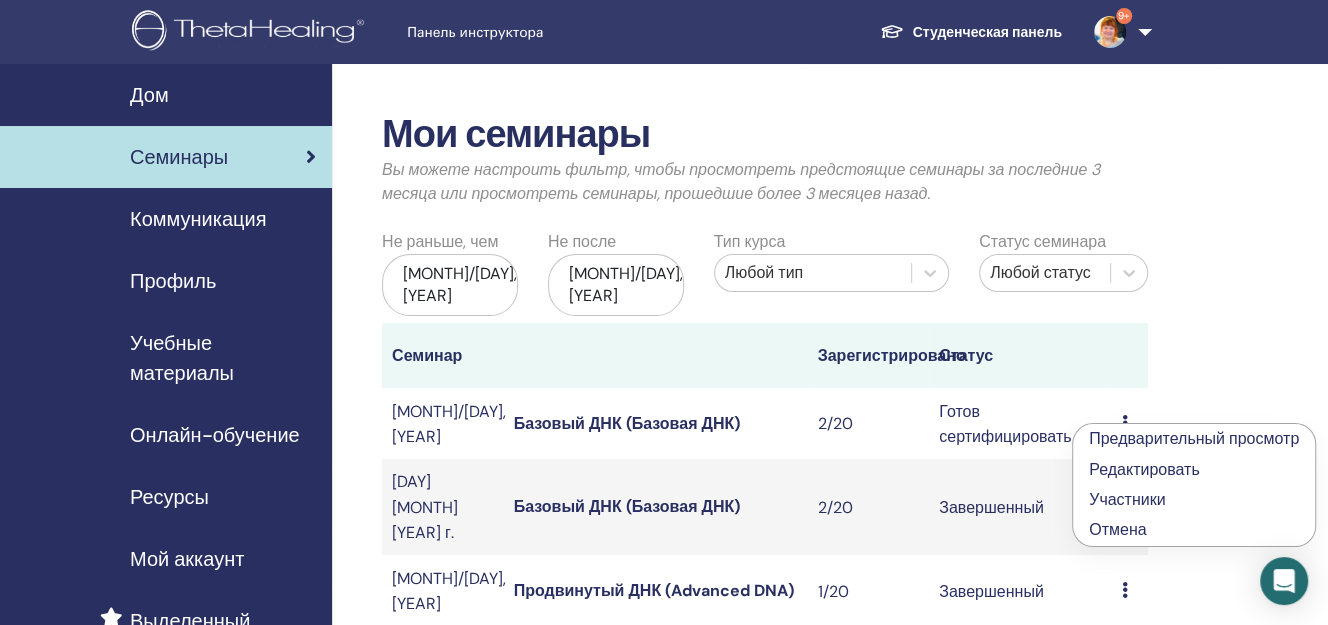 click on "Базовый ДНК (Базовая ДНК)" at bounding box center (627, 423) 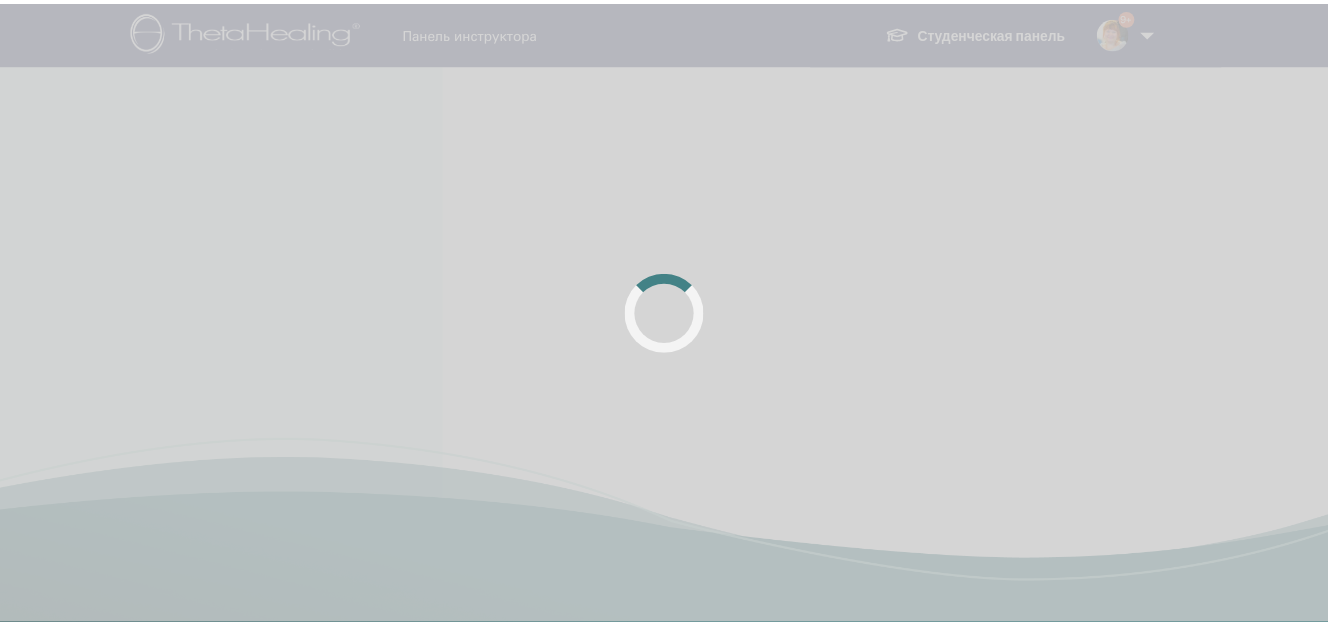 scroll, scrollTop: 0, scrollLeft: 0, axis: both 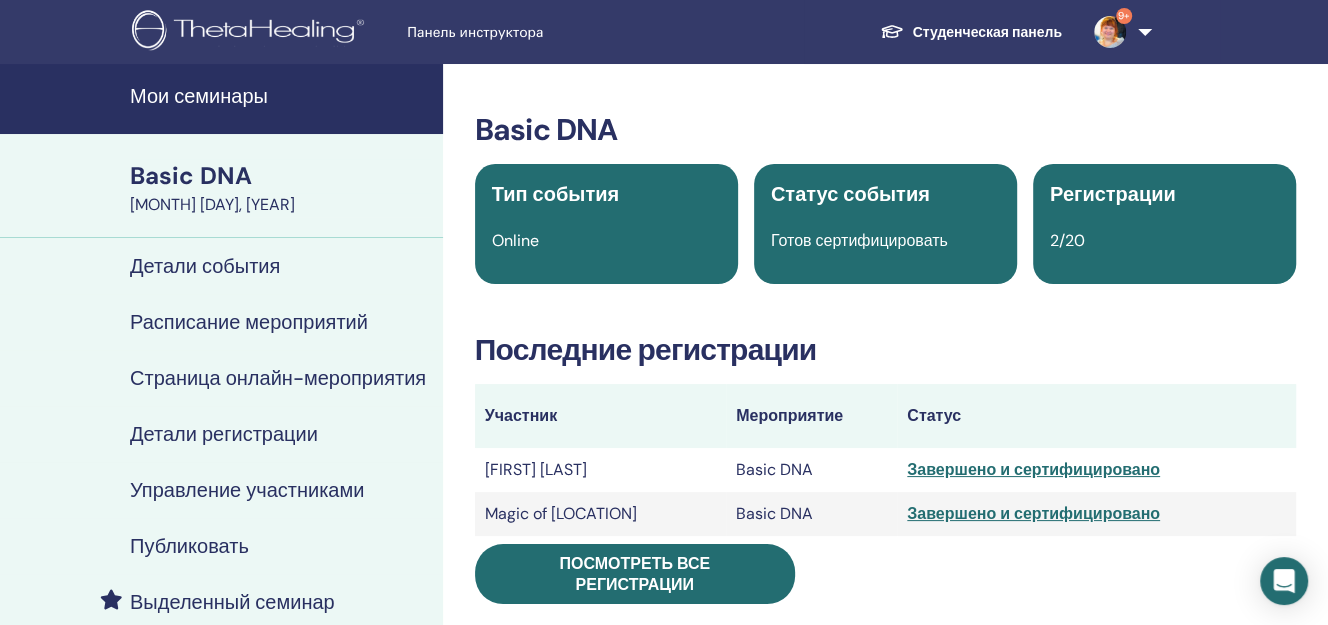 click on "Детали события" at bounding box center (205, 266) 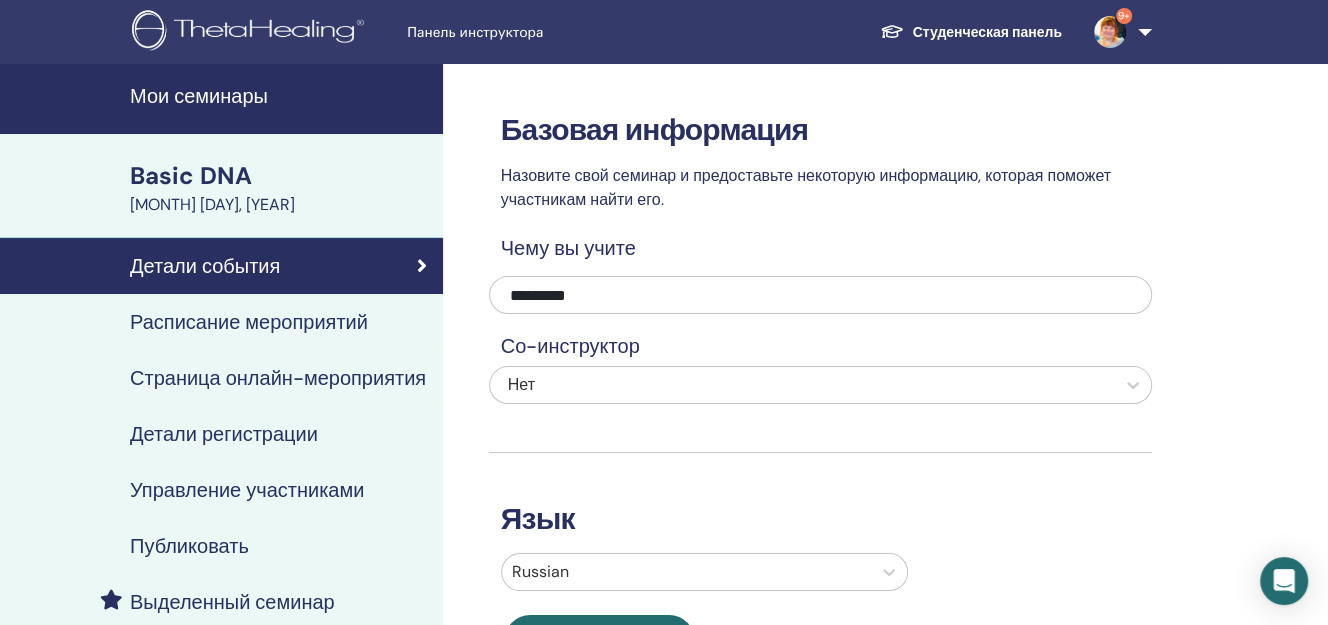 click on "Мои семинары" at bounding box center (280, 96) 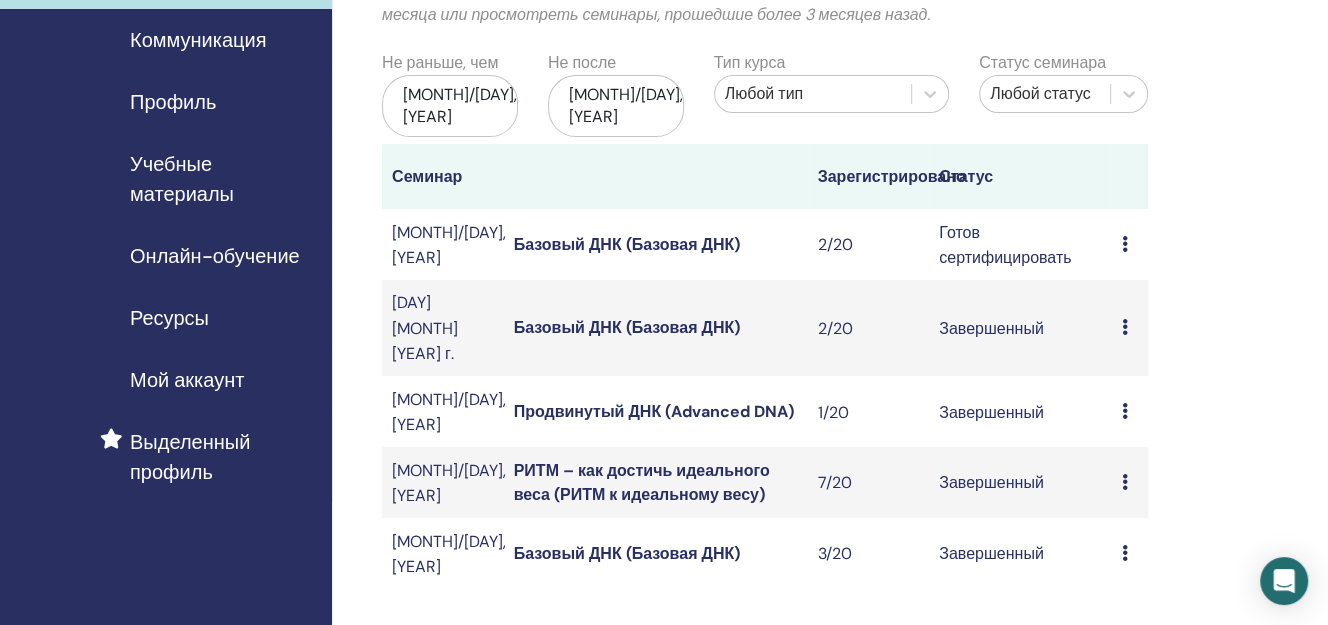 scroll, scrollTop: 333, scrollLeft: 0, axis: vertical 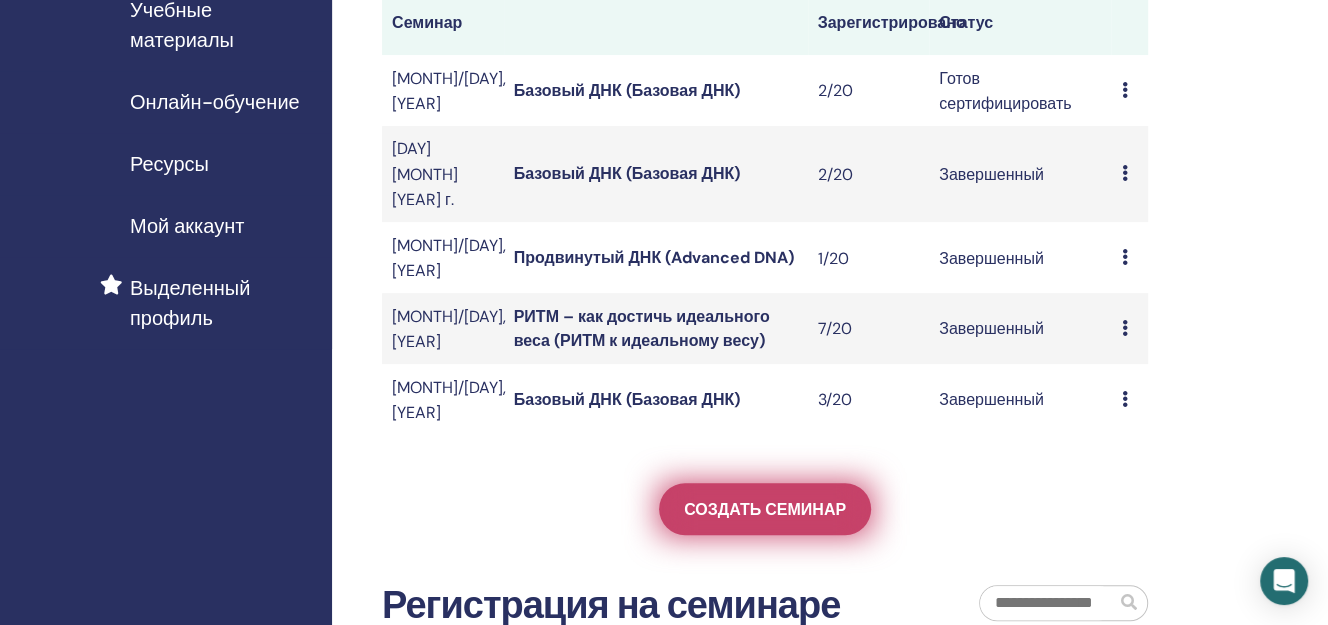 click on "Создать семинар" at bounding box center (765, 509) 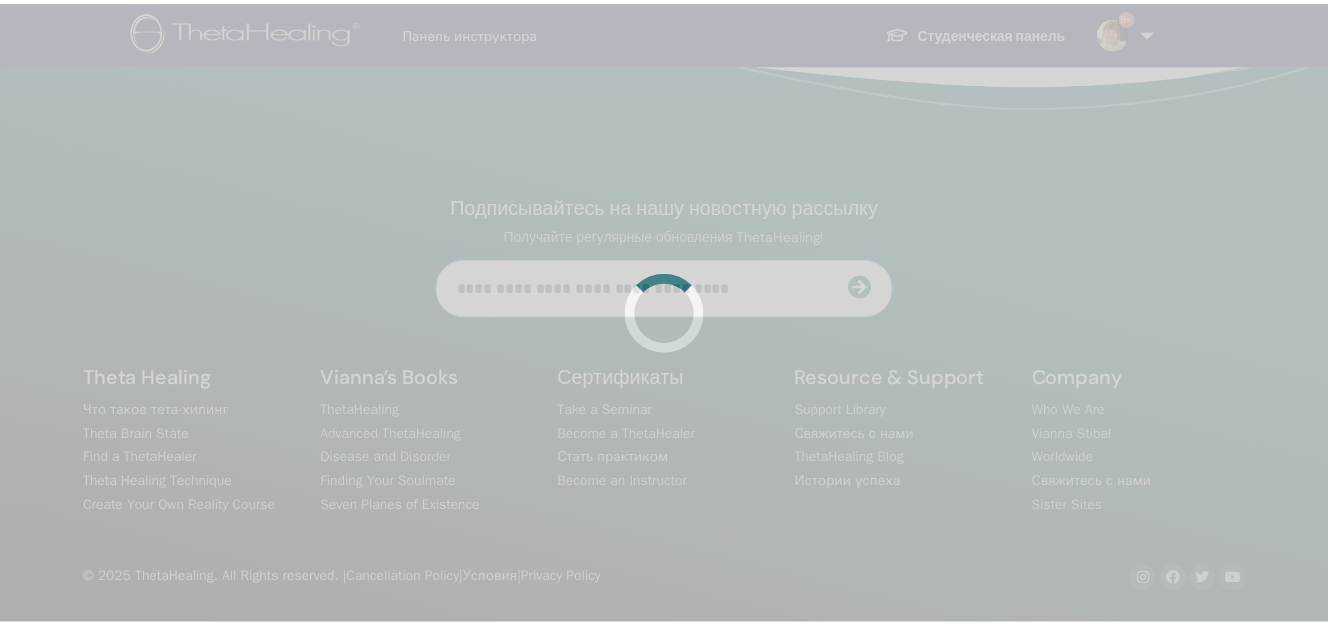 scroll, scrollTop: 0, scrollLeft: 0, axis: both 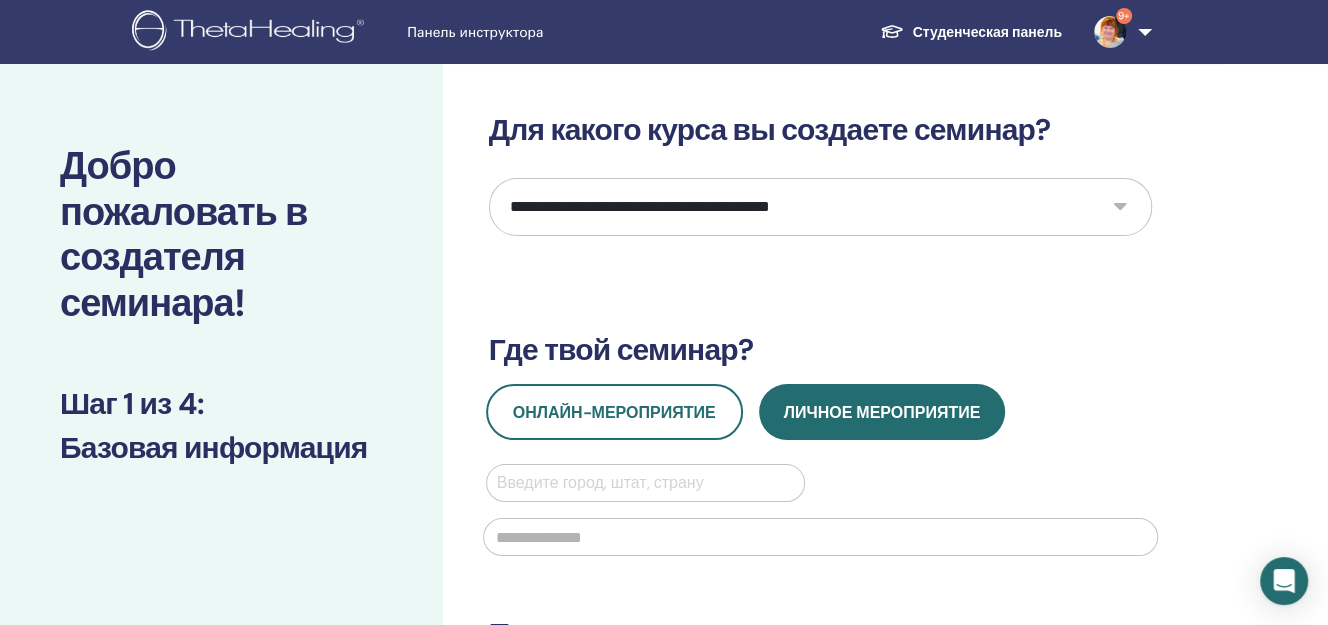 click on "**********" at bounding box center (820, 207) 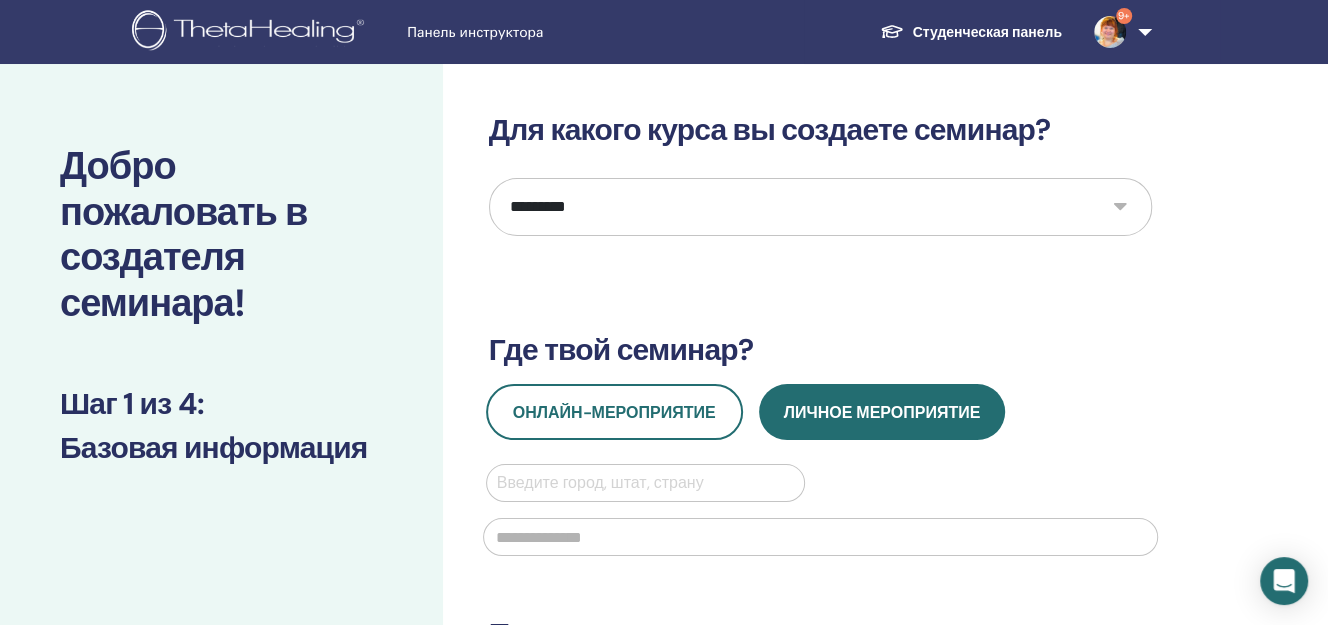click on "**********" at bounding box center (820, 207) 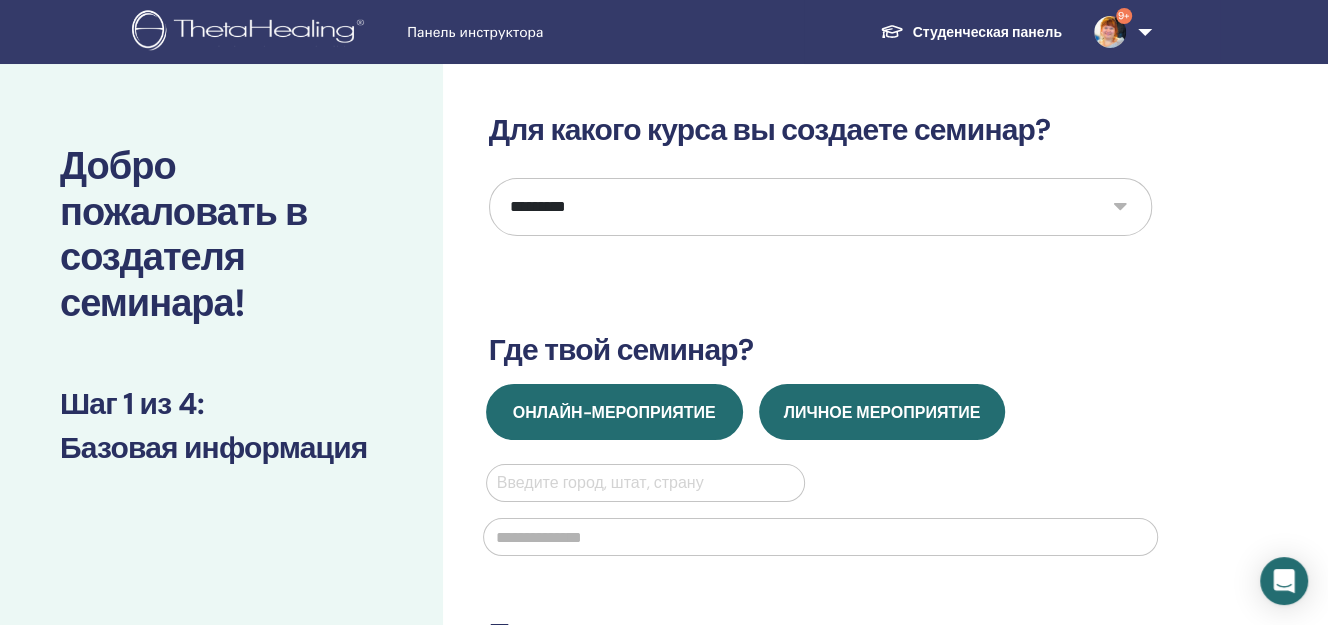 click on "Онлайн-мероприятие" at bounding box center [614, 412] 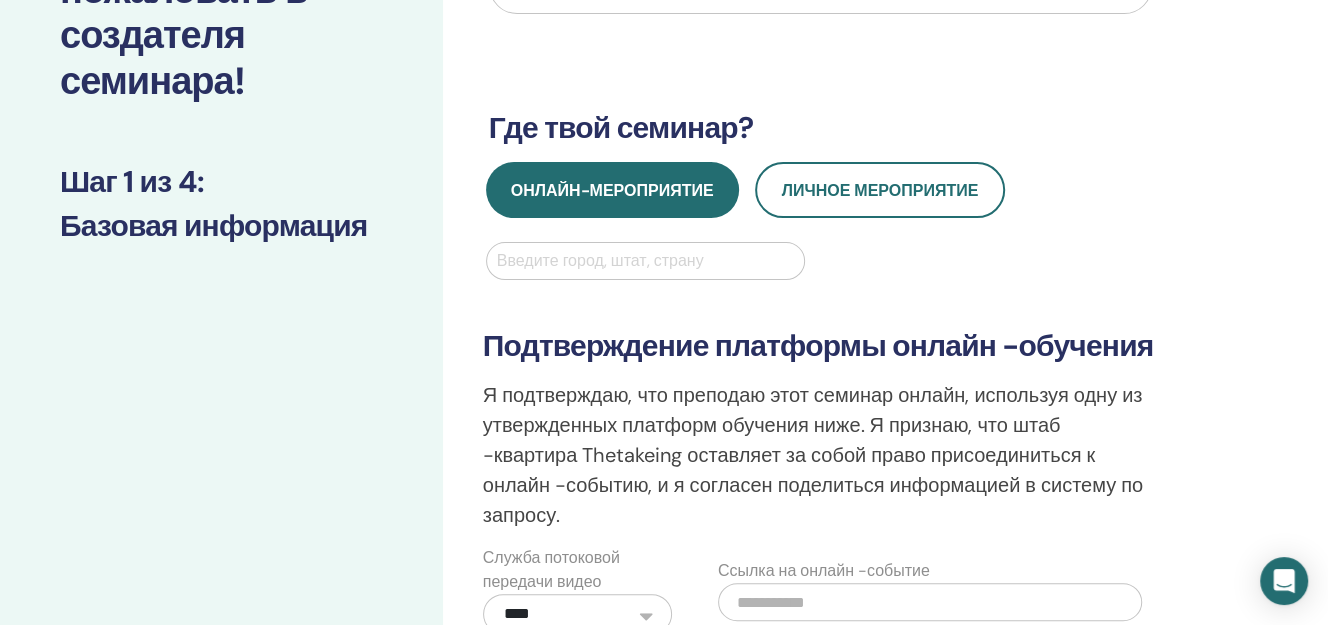 scroll, scrollTop: 333, scrollLeft: 0, axis: vertical 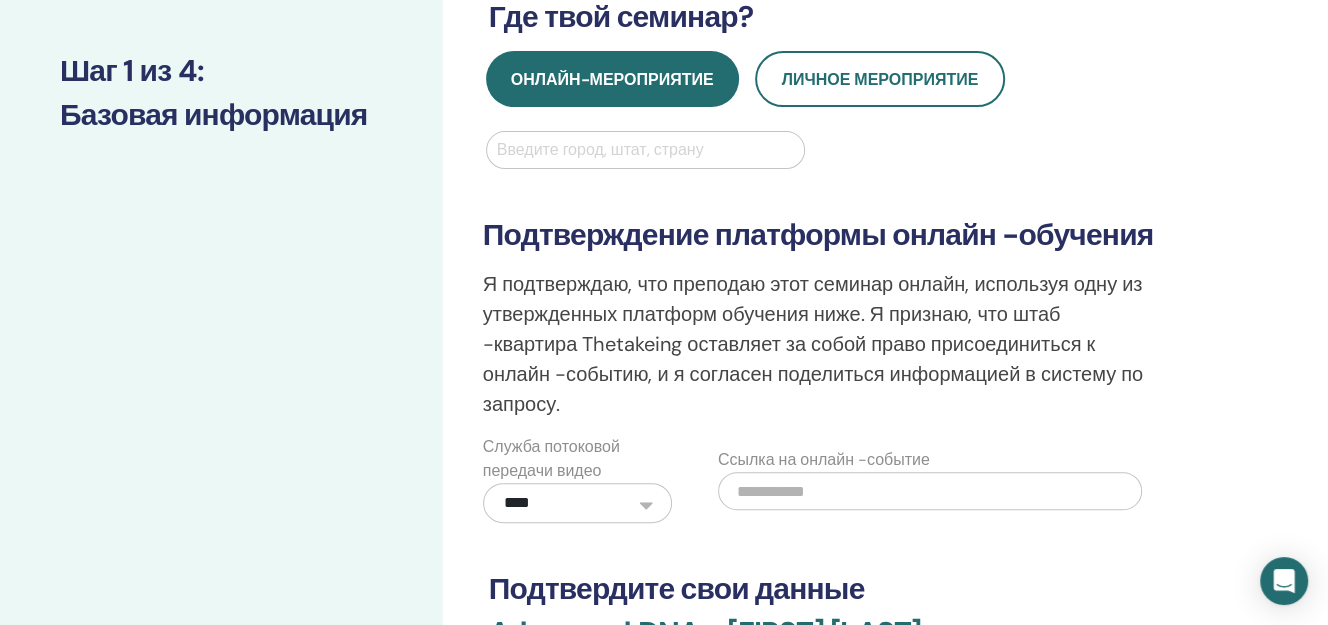 click on "Добро пожаловать в создателя семинара! Шаг 1 из 4 : Базовая информация" at bounding box center [221, 395] 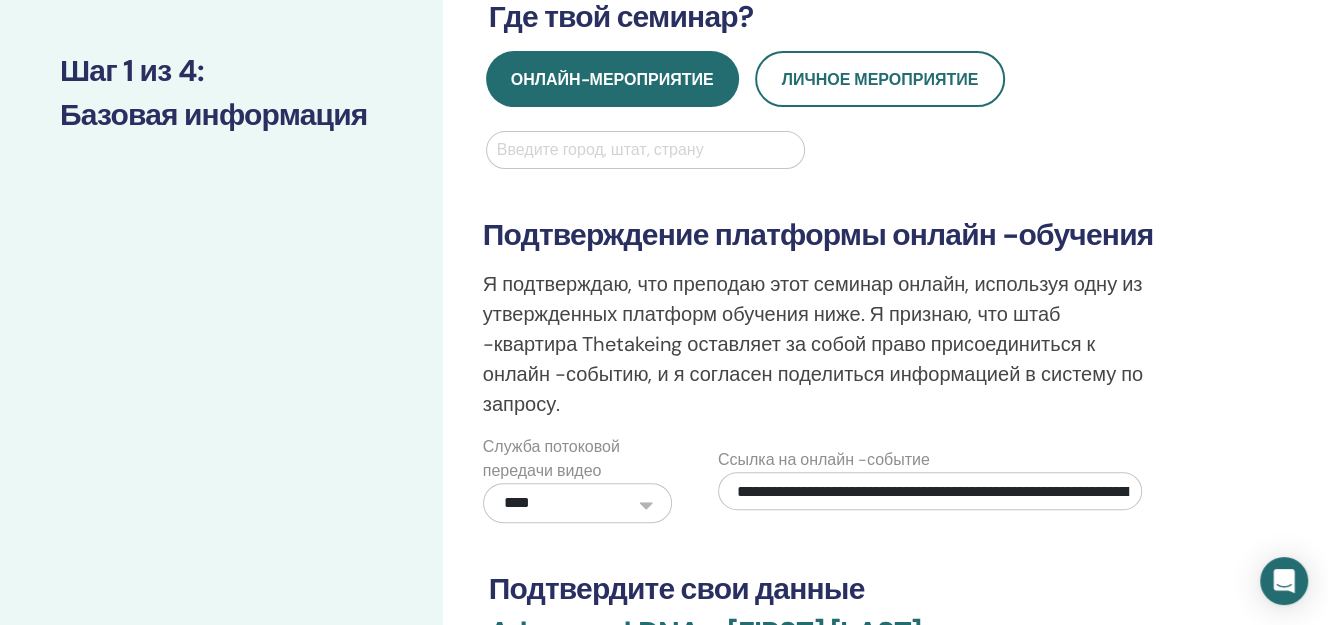 scroll, scrollTop: 0, scrollLeft: 193, axis: horizontal 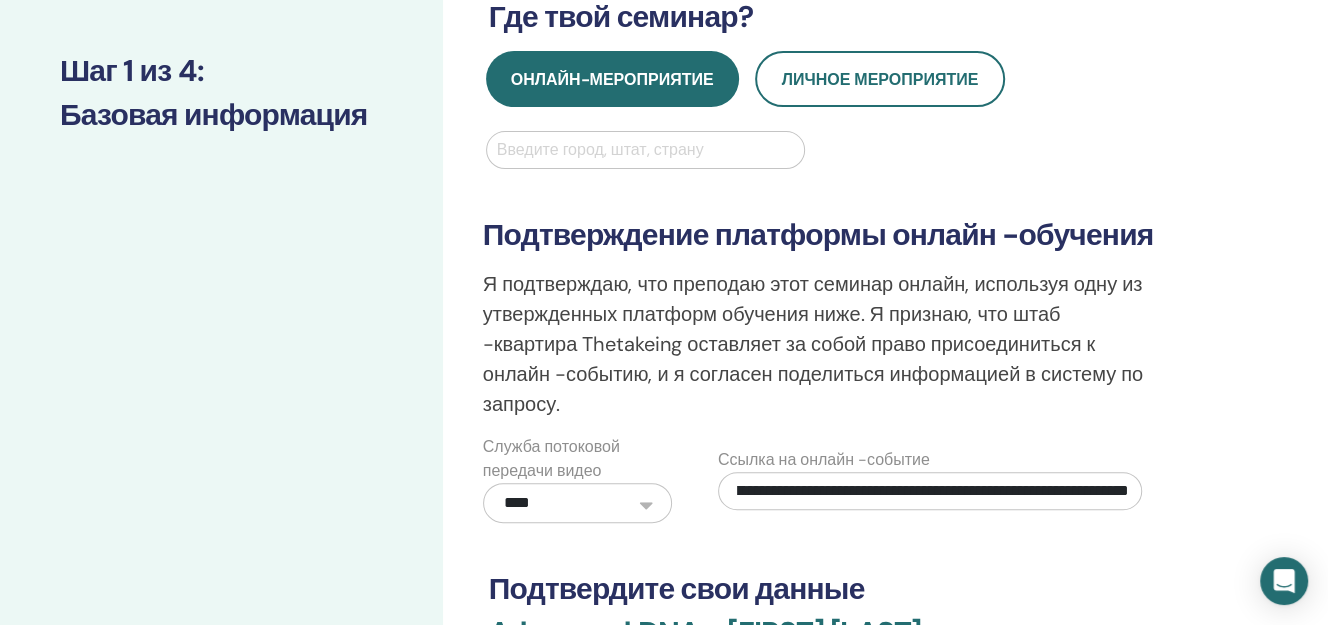 type on "**********" 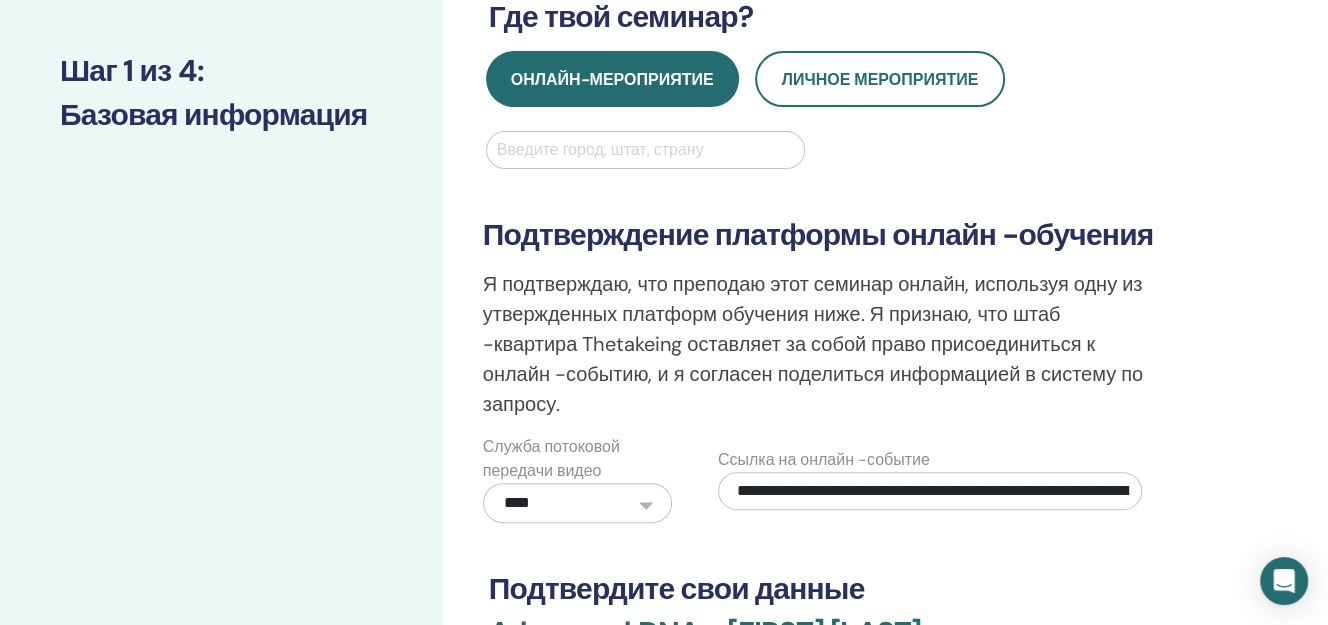 click on "Подтвердите свои данные" at bounding box center [820, 589] 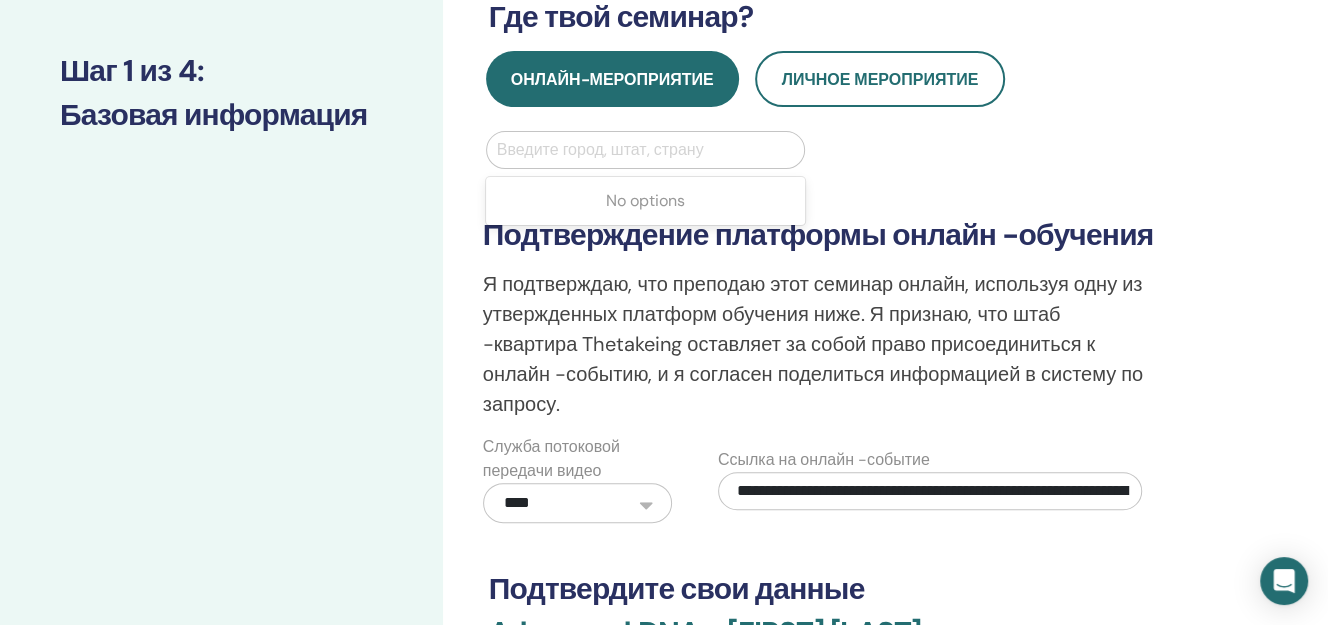 click at bounding box center (646, 150) 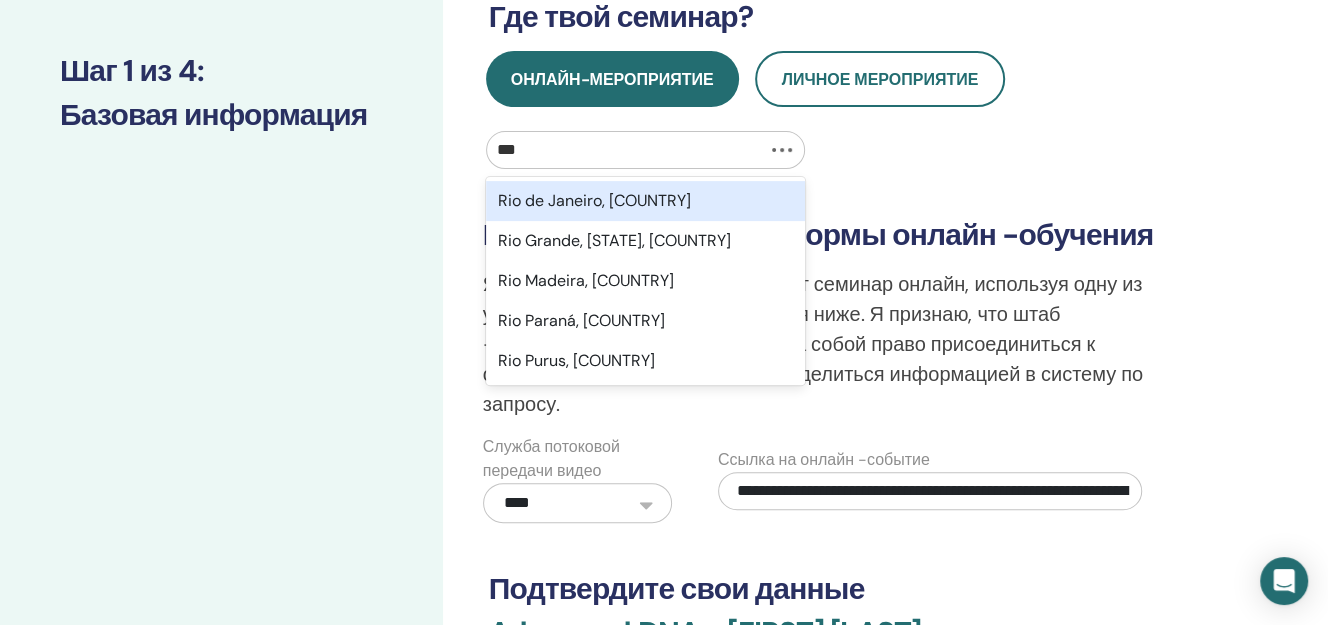 type on "****" 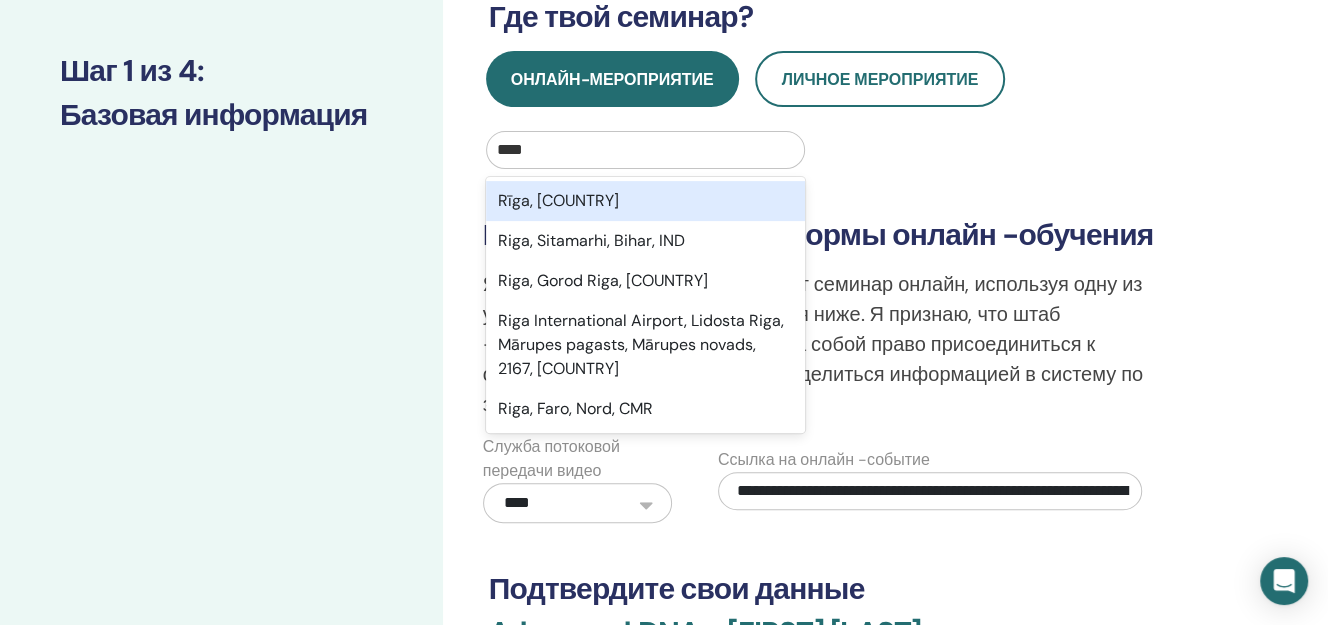 click on "Rīga, LVA" at bounding box center (646, 201) 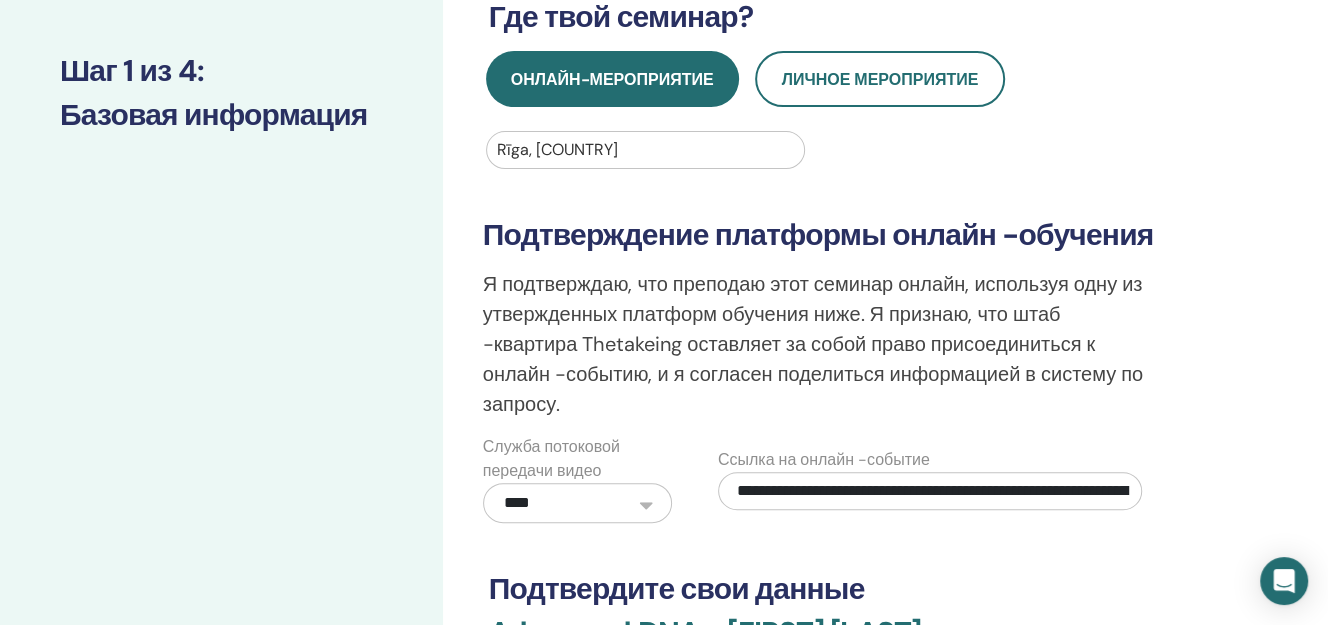 type 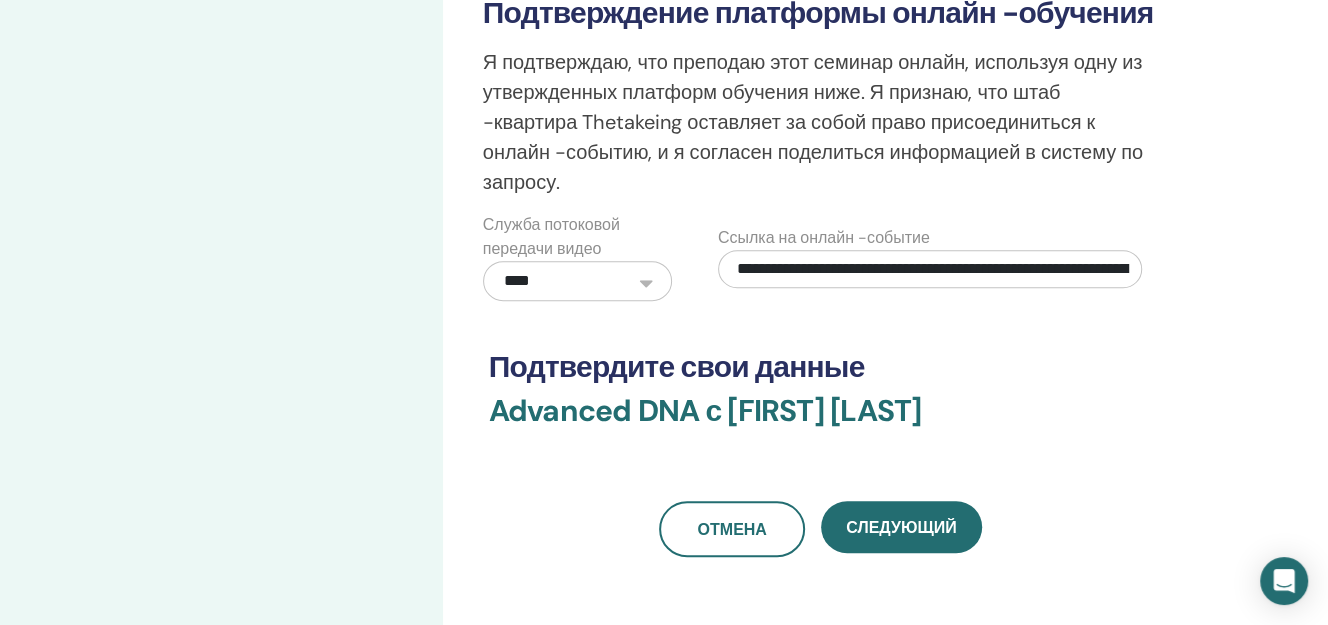 scroll, scrollTop: 555, scrollLeft: 0, axis: vertical 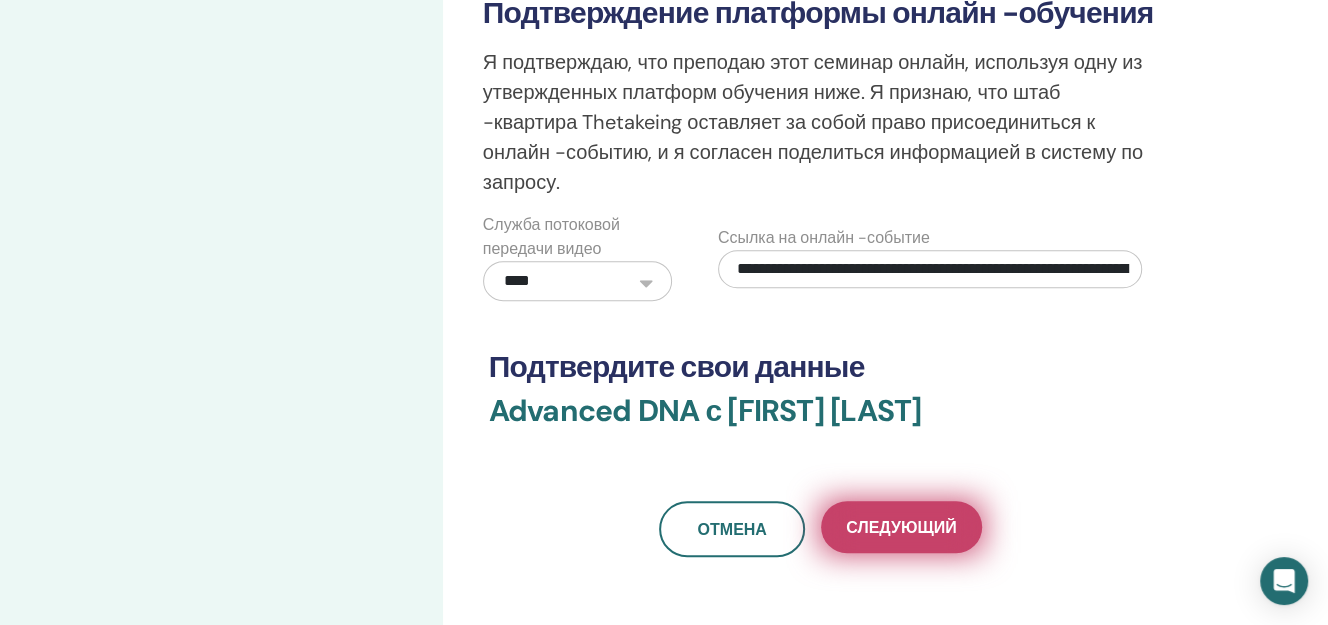 click on "Следующий" at bounding box center [901, 527] 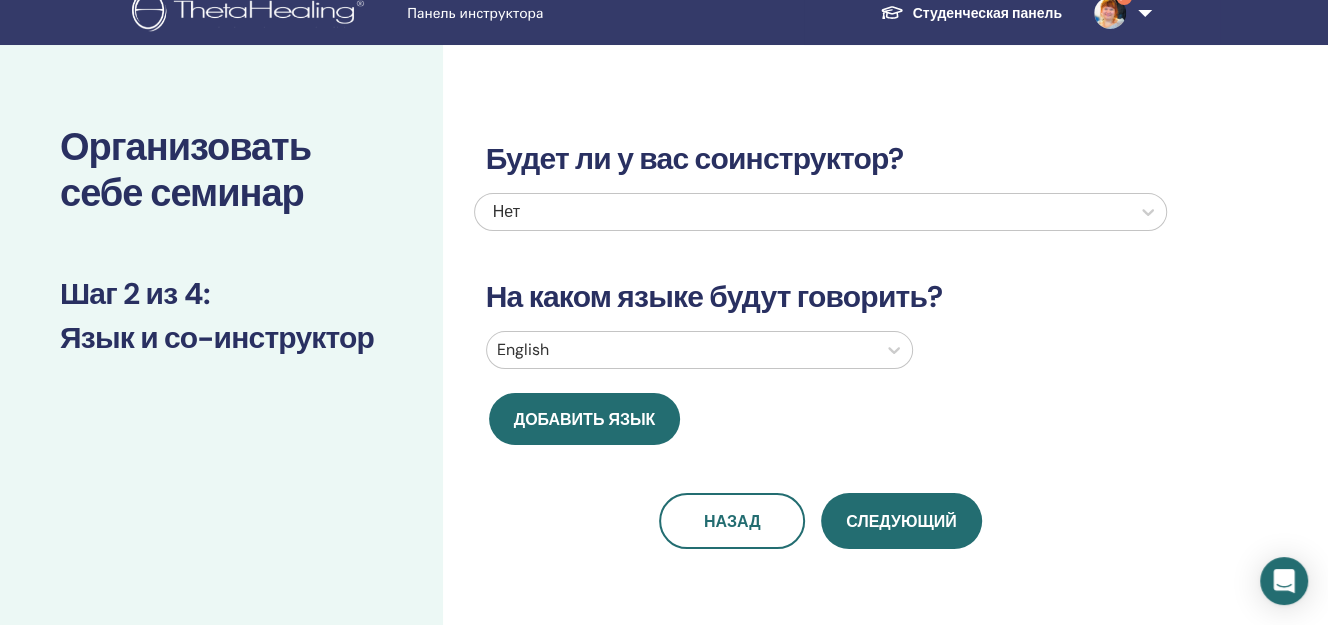 scroll, scrollTop: 0, scrollLeft: 0, axis: both 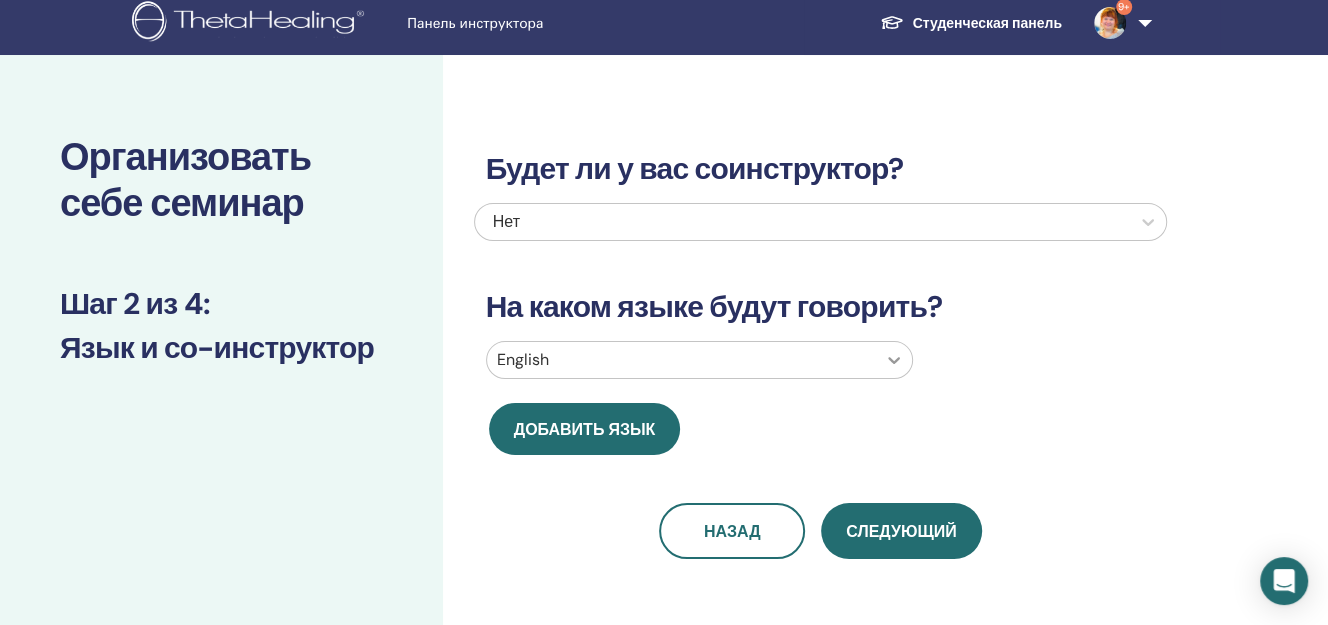 click at bounding box center [894, 360] 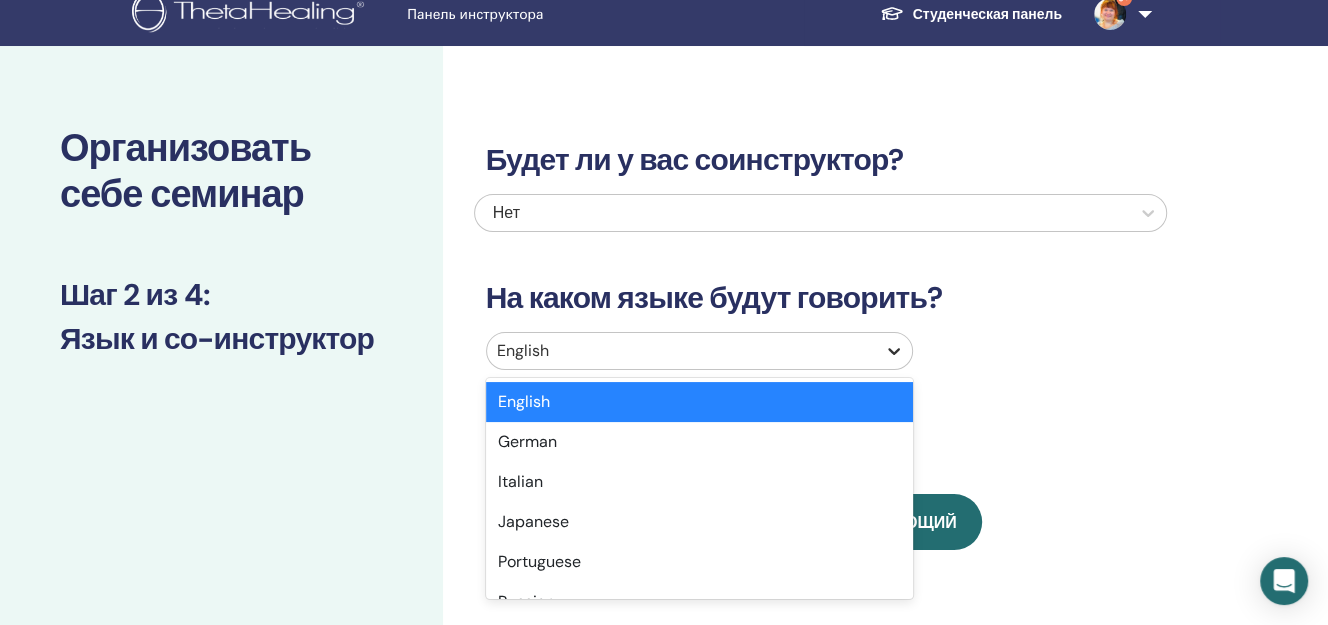 scroll, scrollTop: 79, scrollLeft: 0, axis: vertical 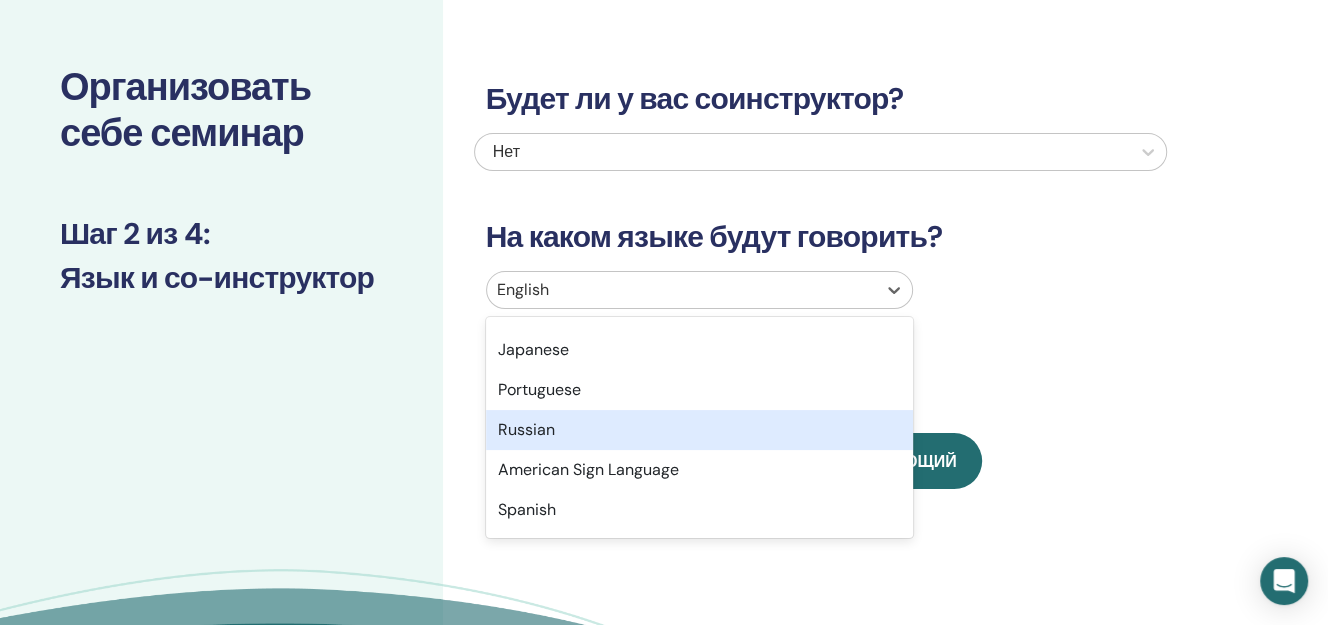 click on "Russian" at bounding box center [699, 430] 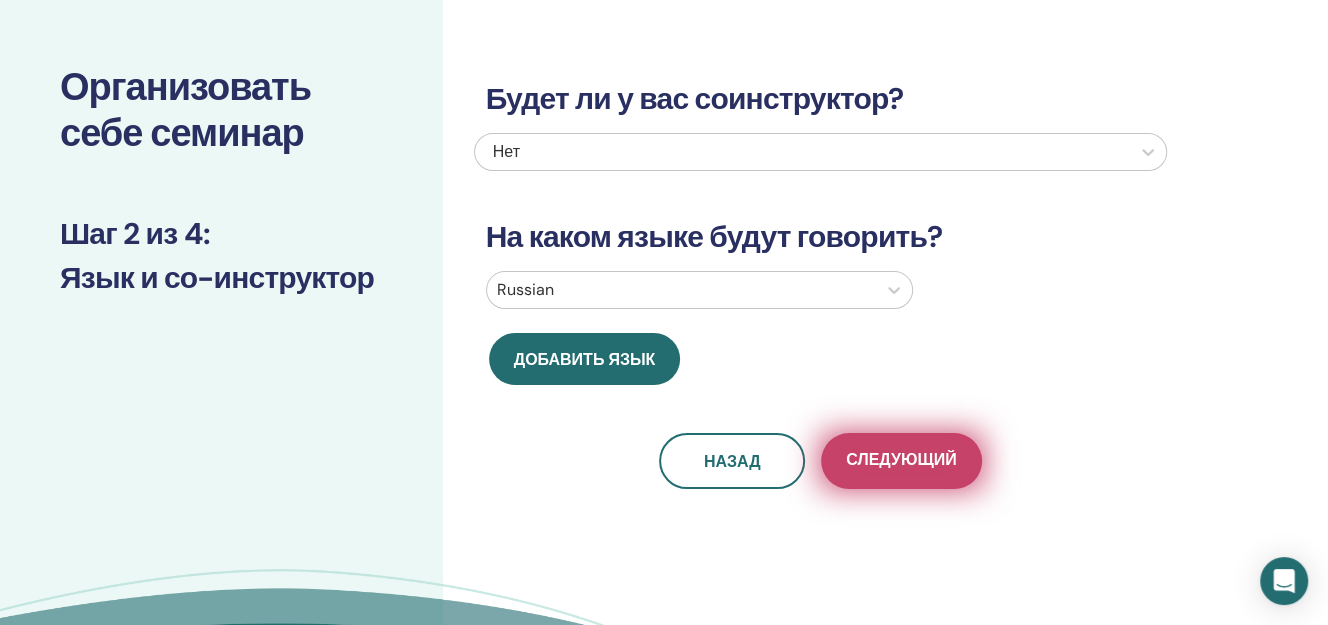 click on "Следующий" at bounding box center [901, 461] 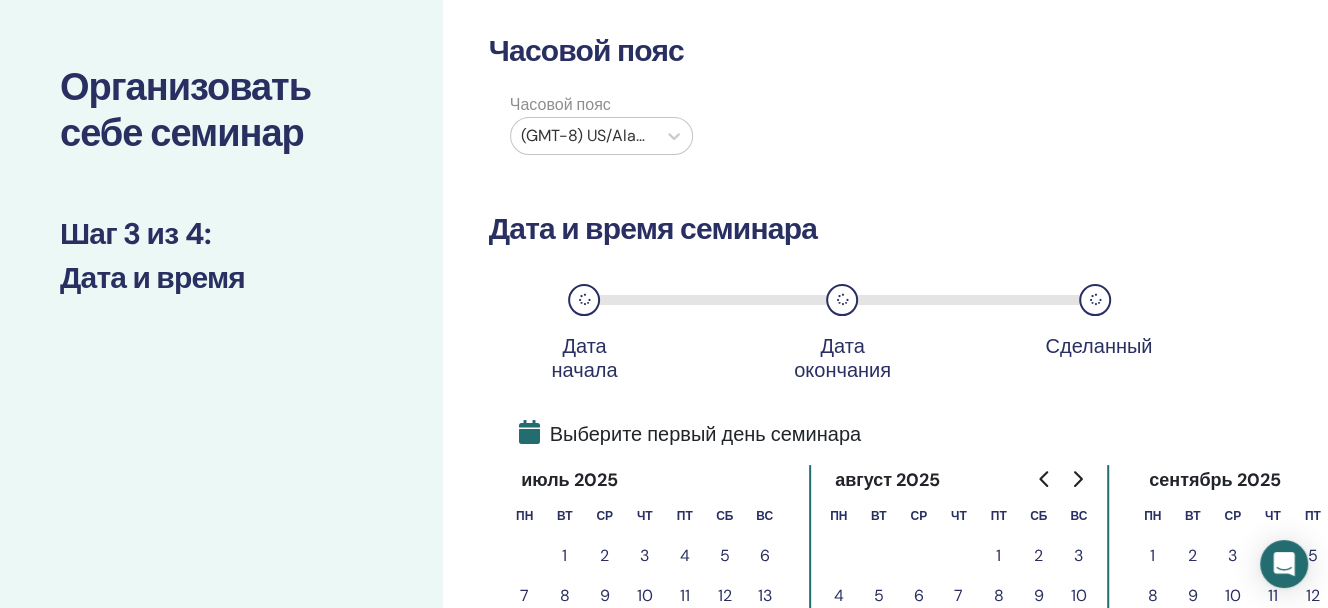 scroll, scrollTop: 0, scrollLeft: 0, axis: both 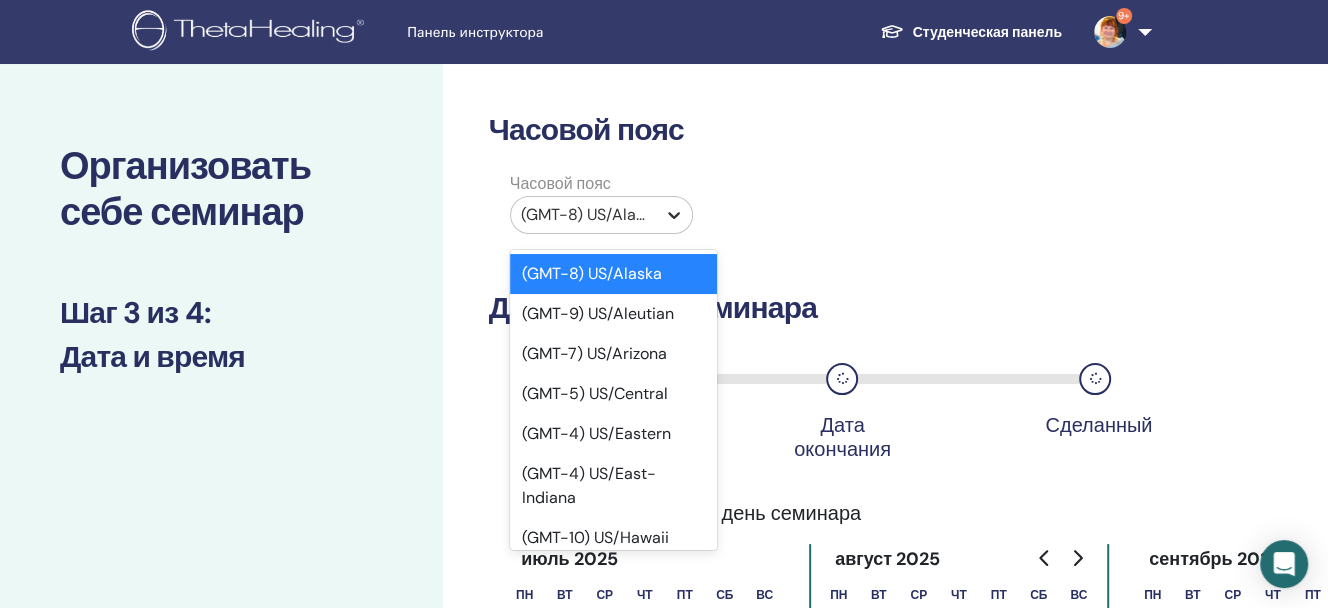 click 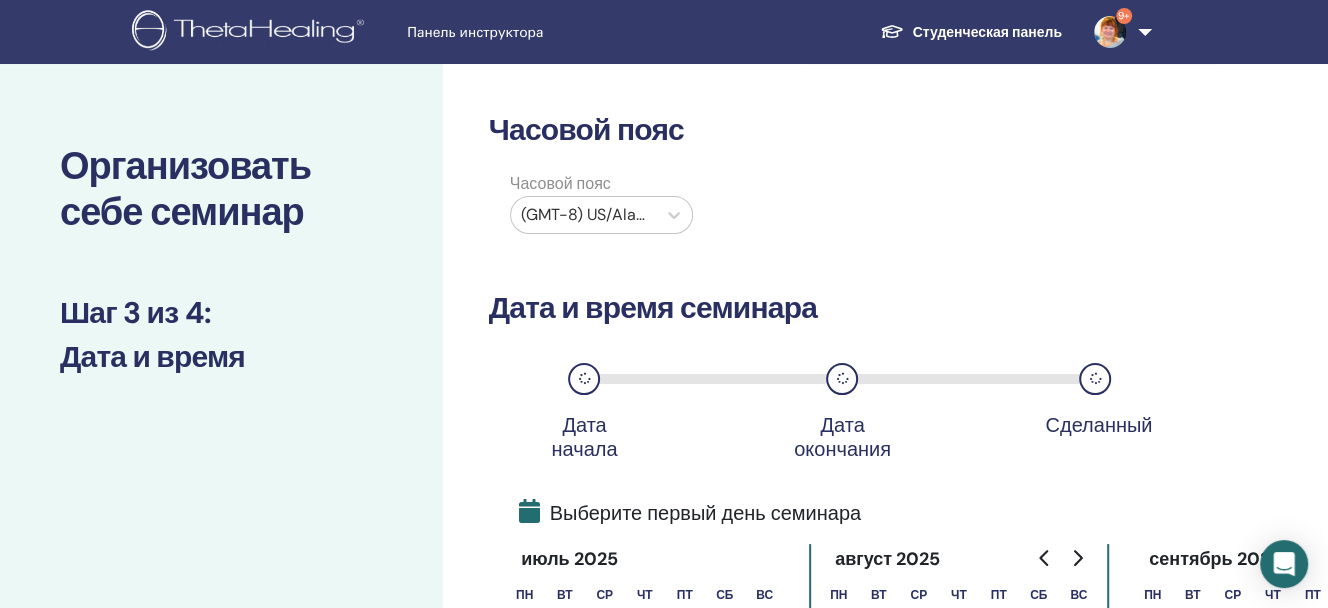 click on "Часовой пояс (GMT-8) US/Alaska" at bounding box center [820, 207] 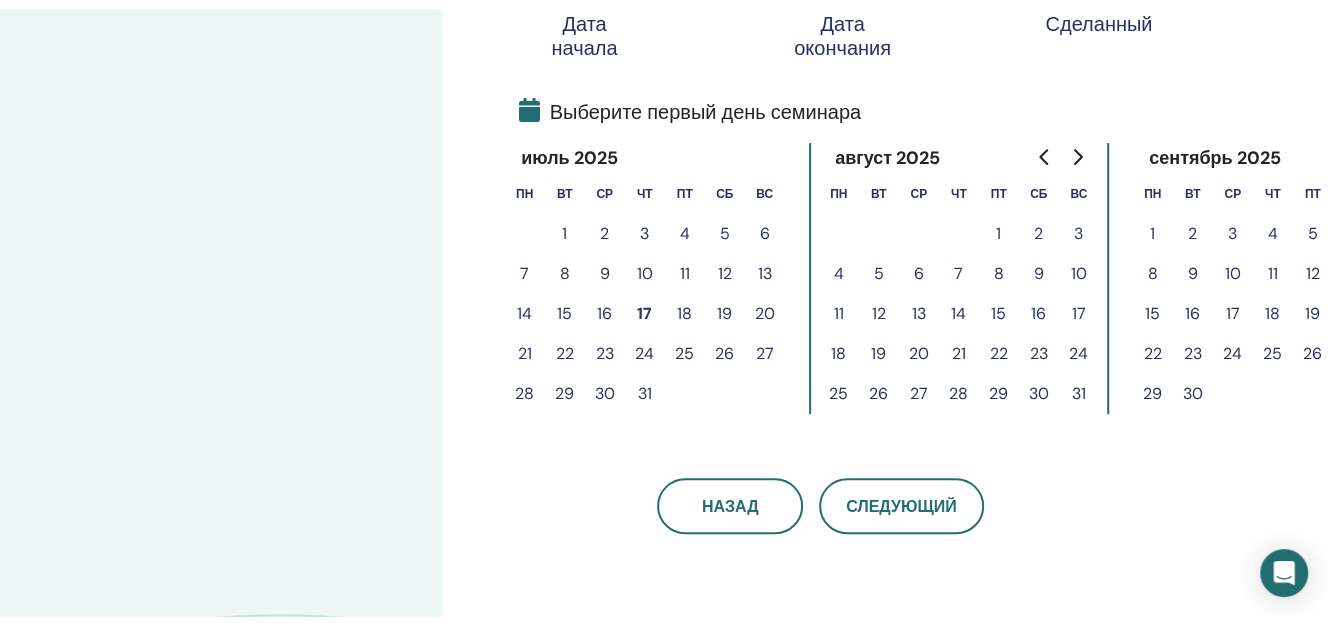 scroll, scrollTop: 444, scrollLeft: 0, axis: vertical 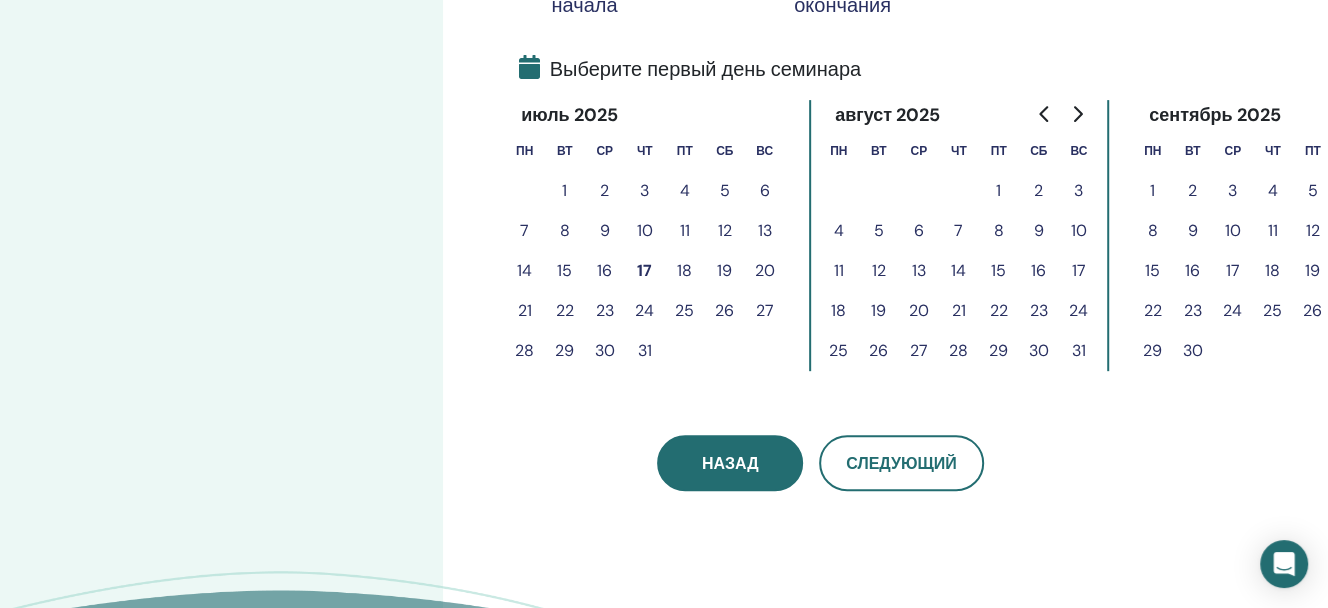click on "Назад" at bounding box center [730, 463] 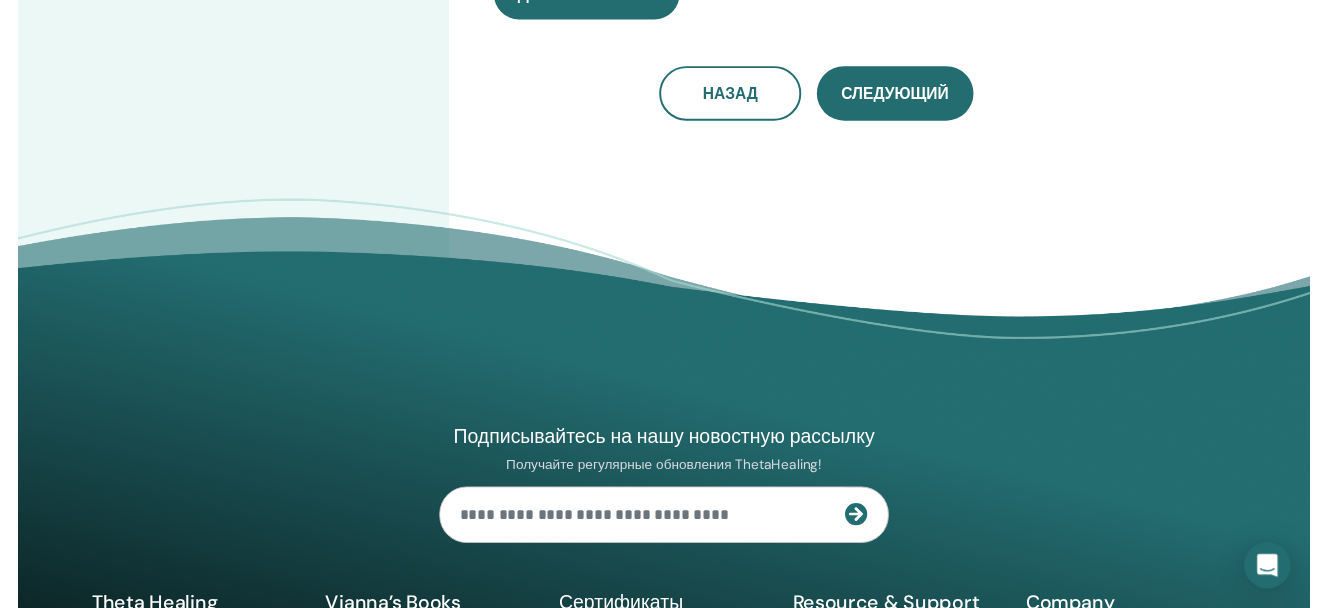 scroll, scrollTop: 222, scrollLeft: 0, axis: vertical 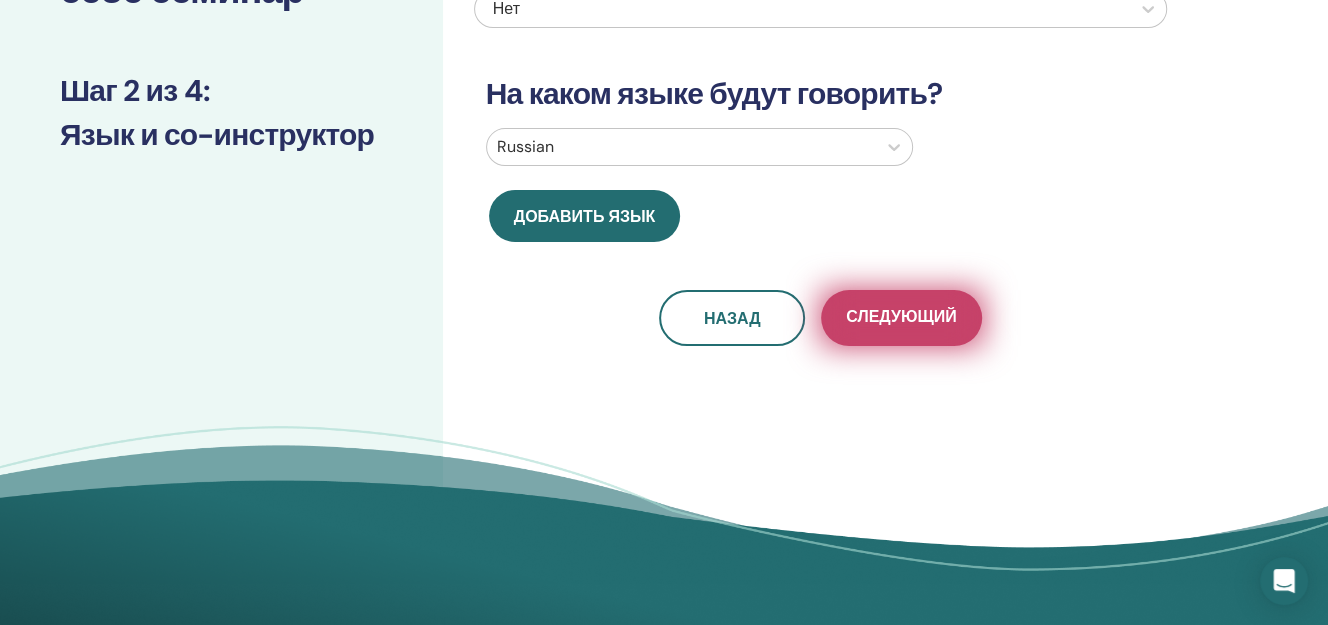 click on "Следующий" at bounding box center [901, 318] 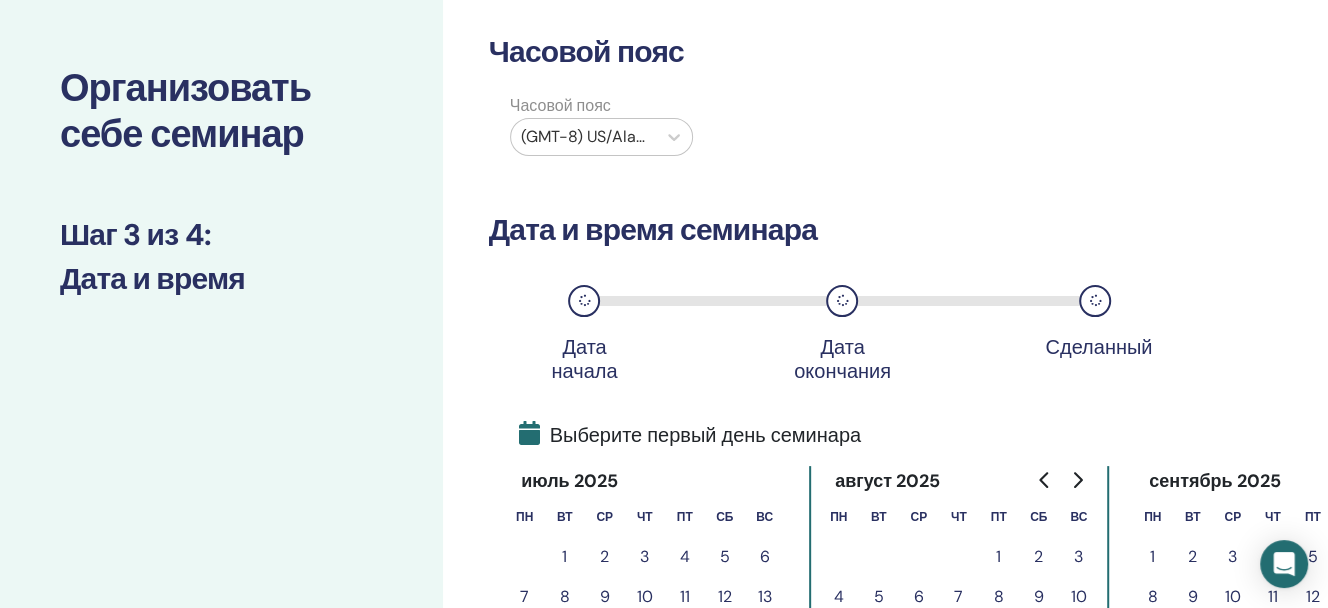scroll, scrollTop: 0, scrollLeft: 0, axis: both 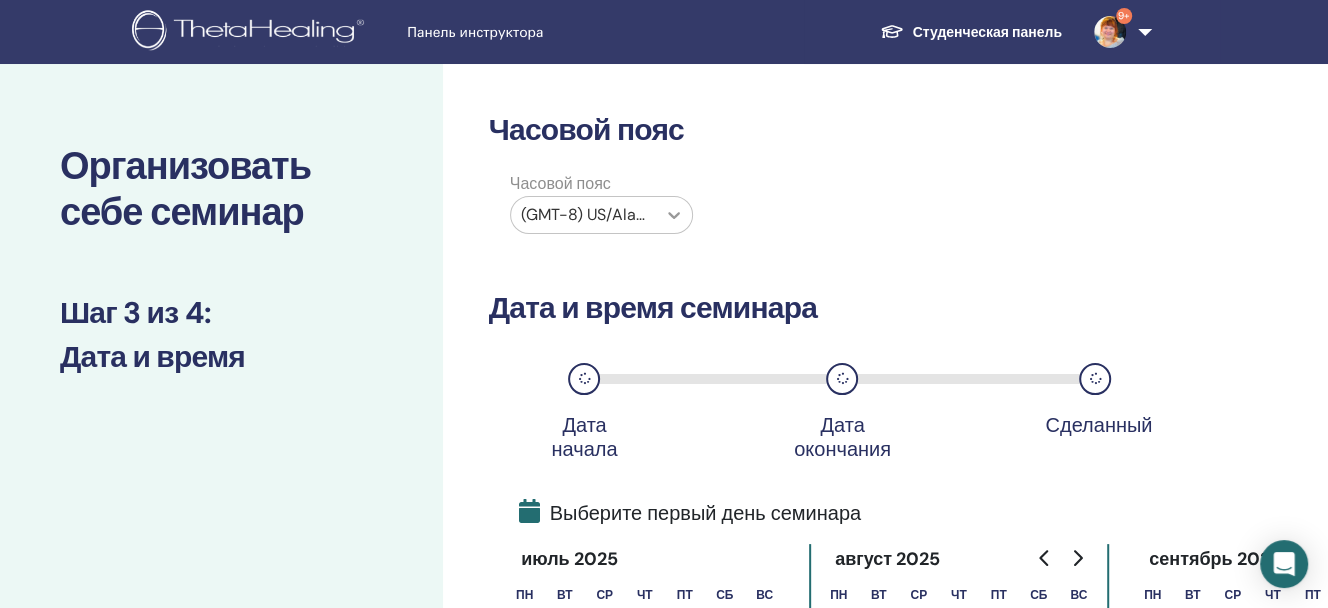 click 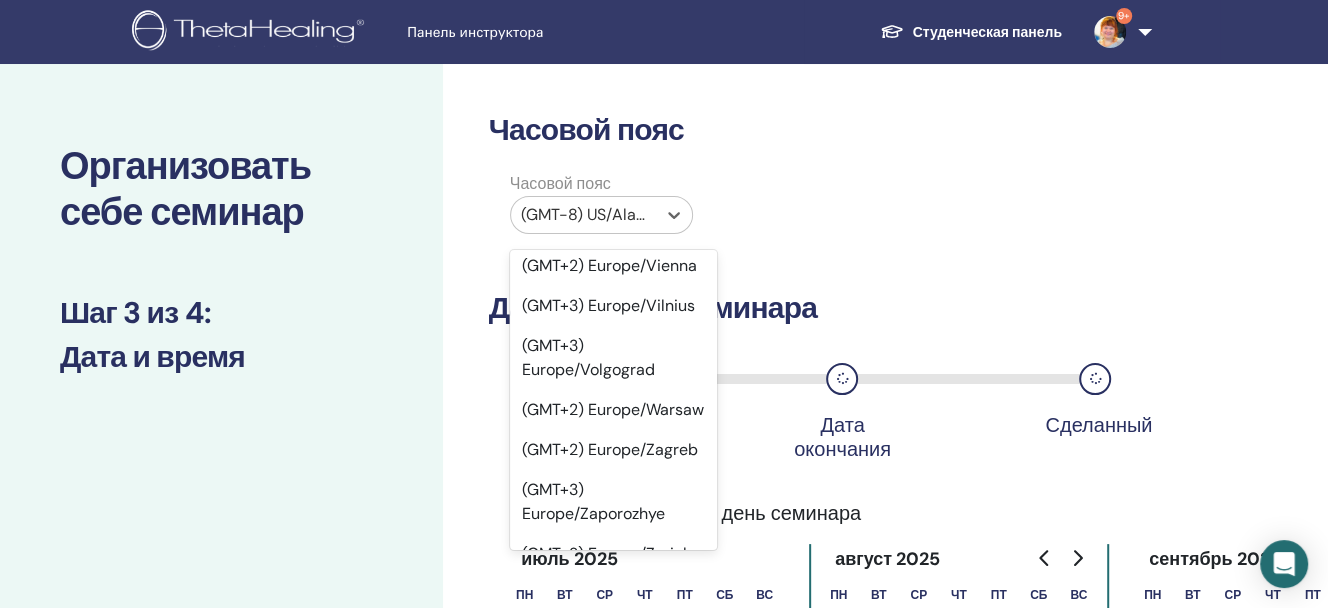 scroll, scrollTop: 26770, scrollLeft: 0, axis: vertical 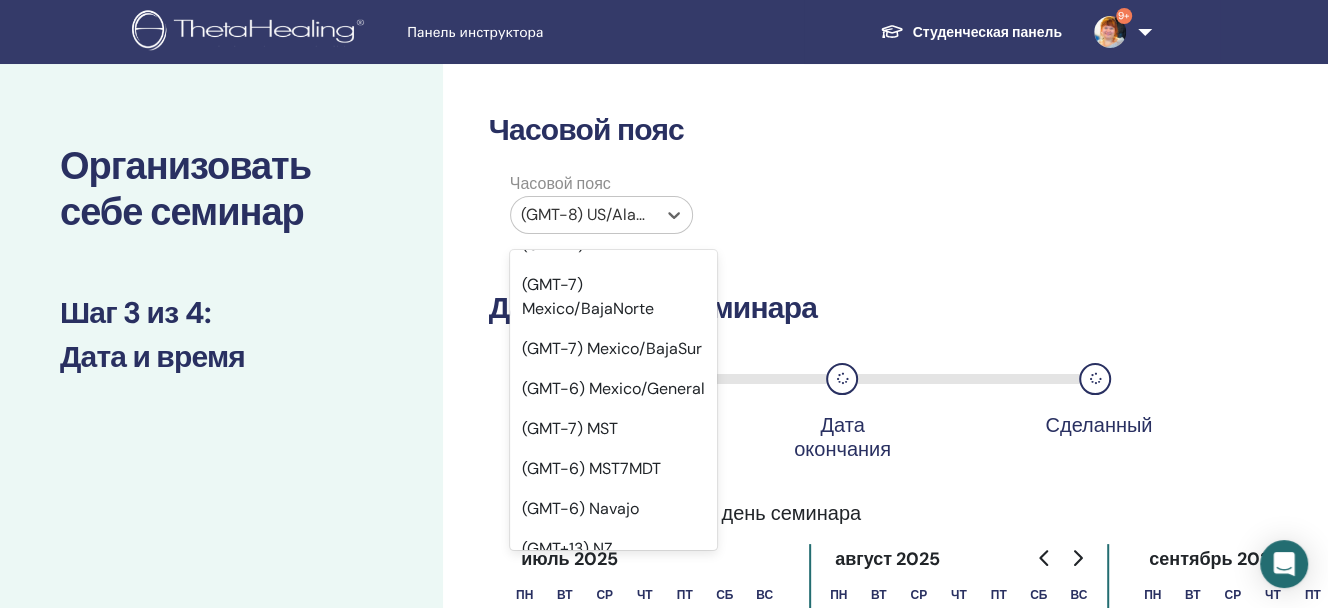 click on "(GMT+3) Europe/Riga" at bounding box center (613, -2187) 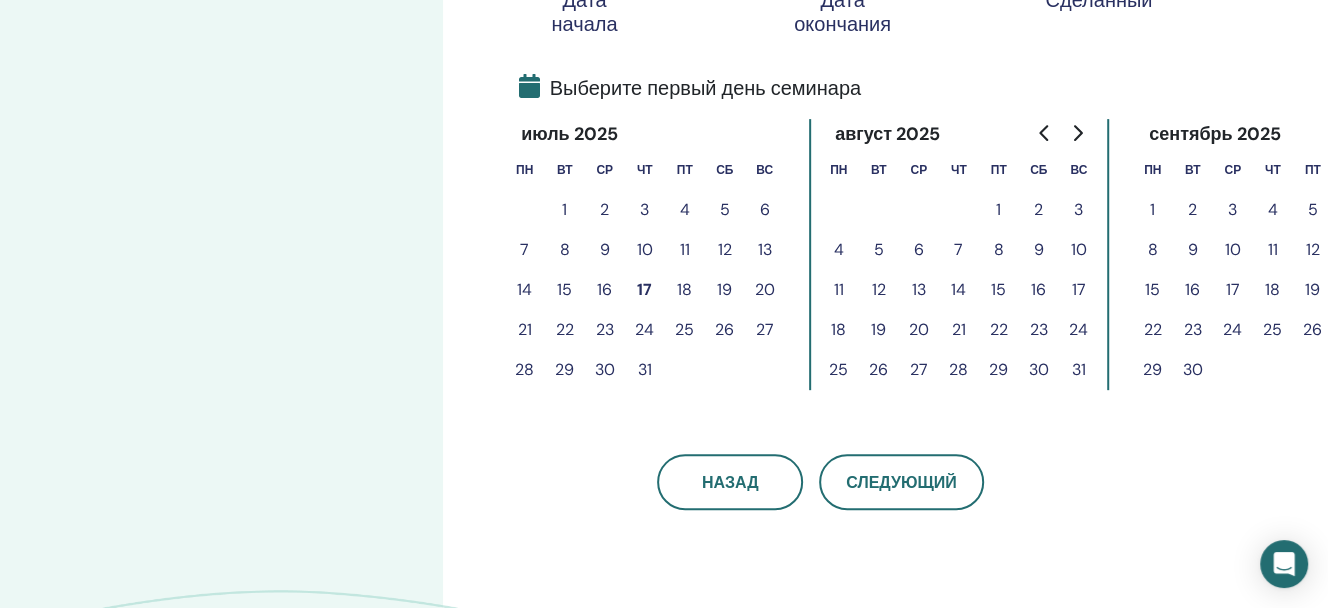 scroll, scrollTop: 444, scrollLeft: 0, axis: vertical 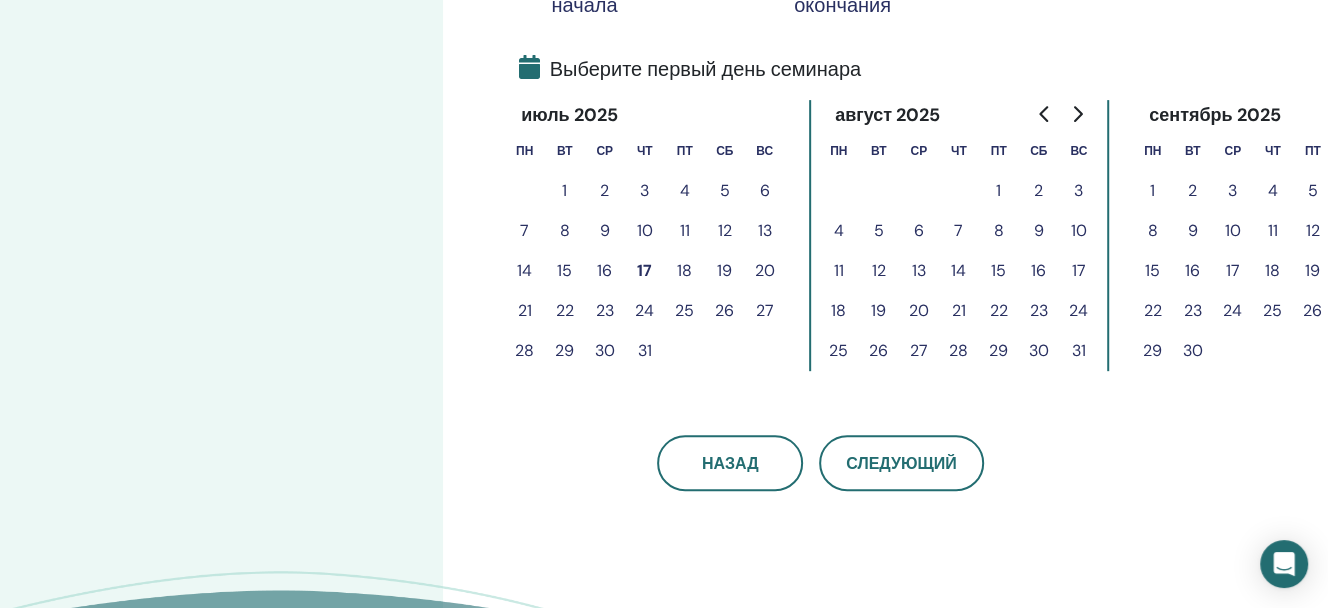 click on "18" at bounding box center [685, 271] 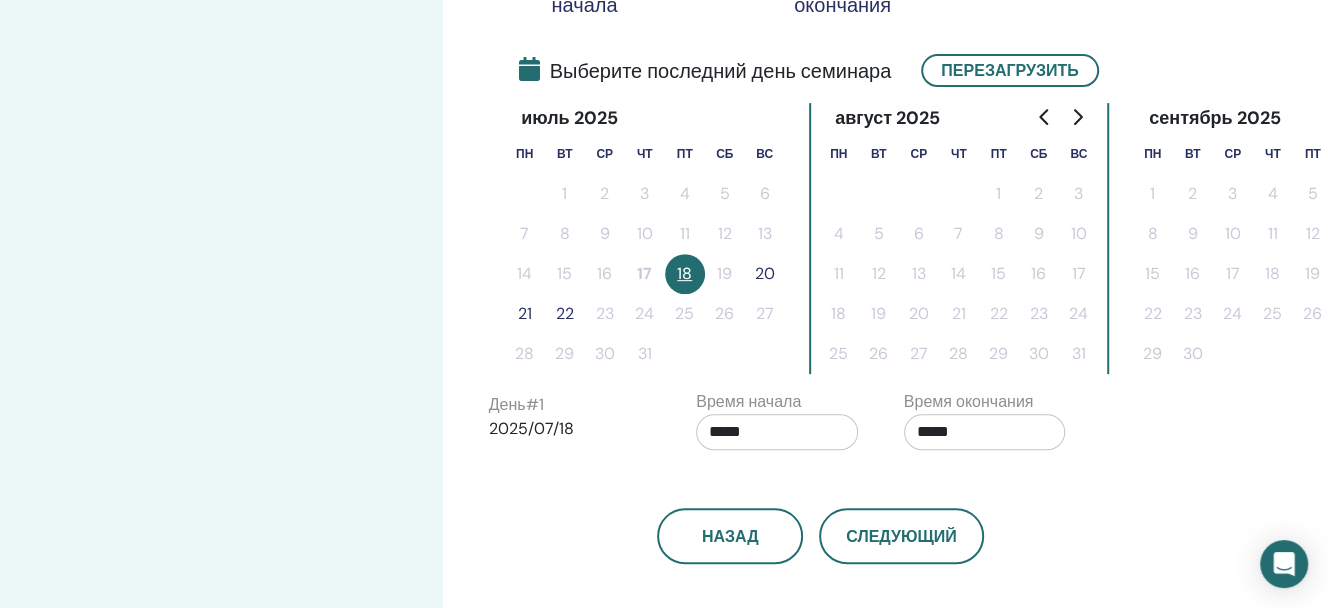 click on "20" at bounding box center (765, 274) 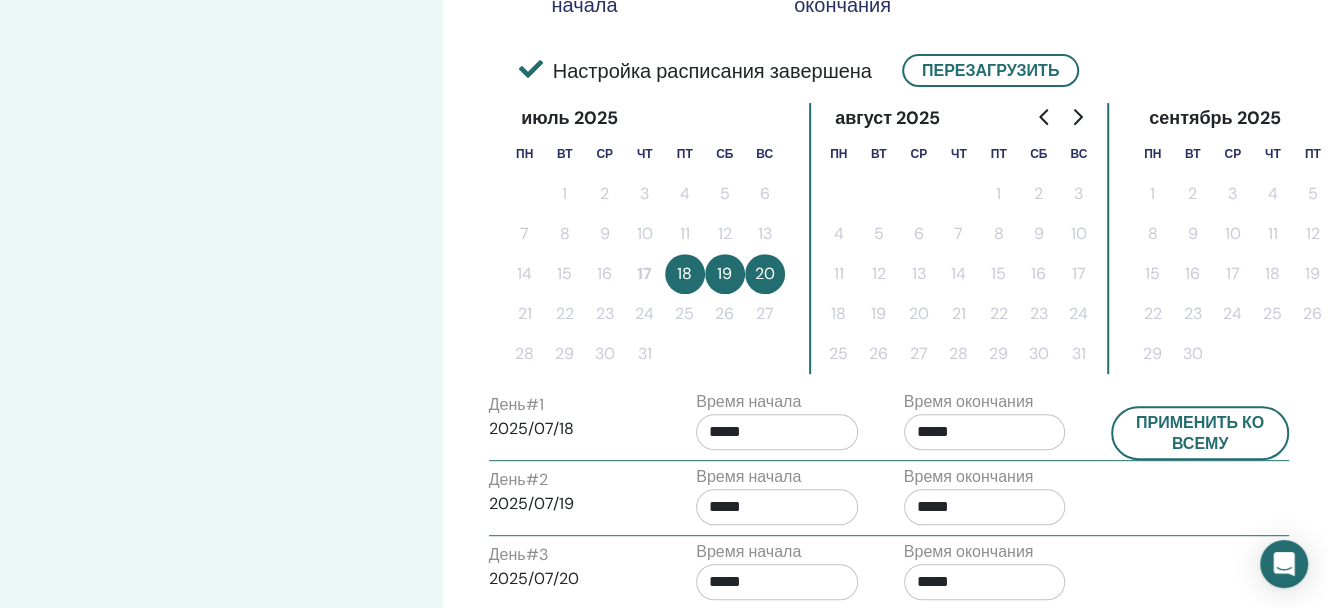 click on "*****" at bounding box center (985, 432) 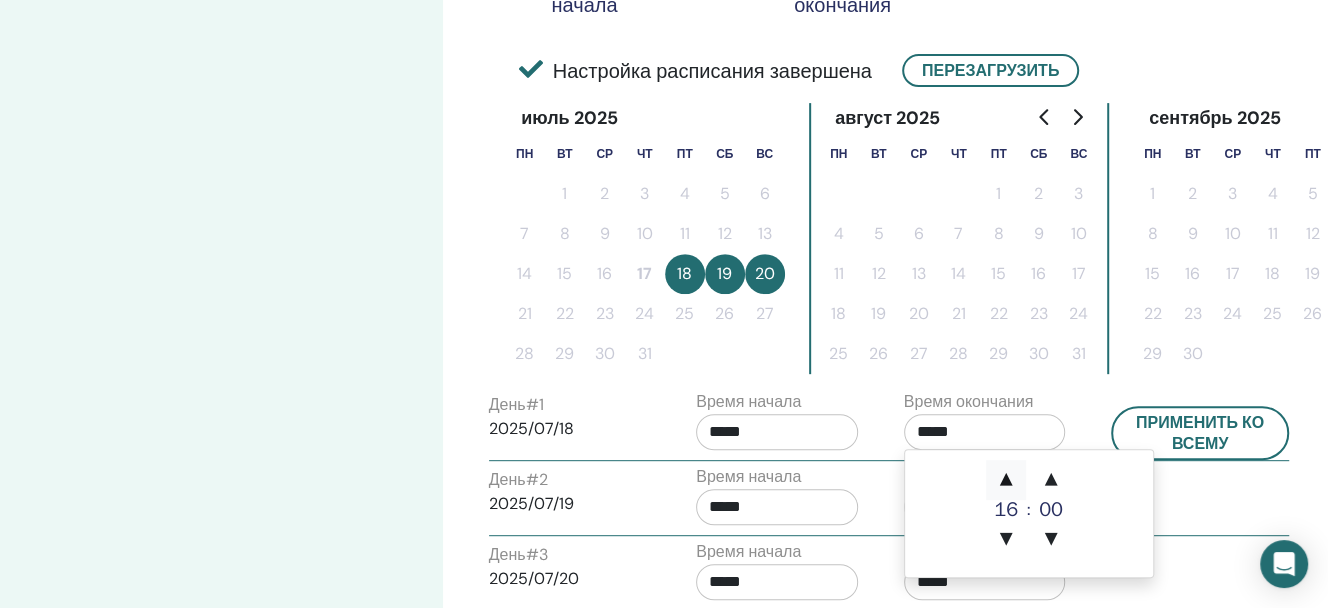 click on "▲" at bounding box center [1006, 480] 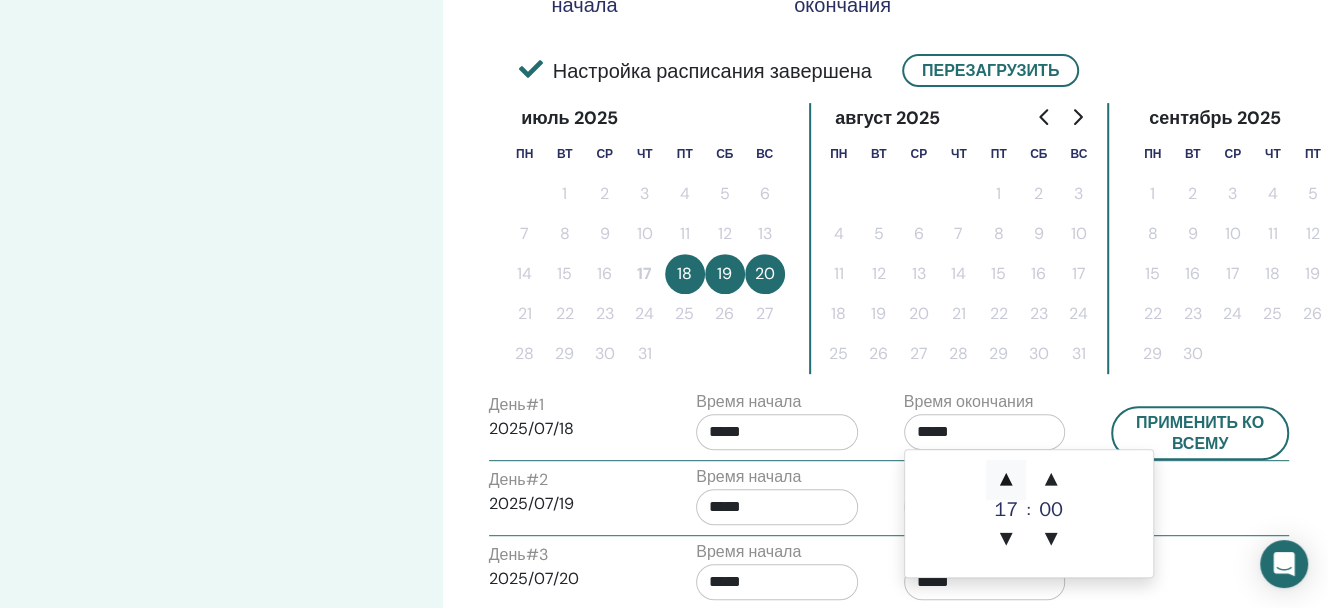 click on "▲" at bounding box center (1006, 480) 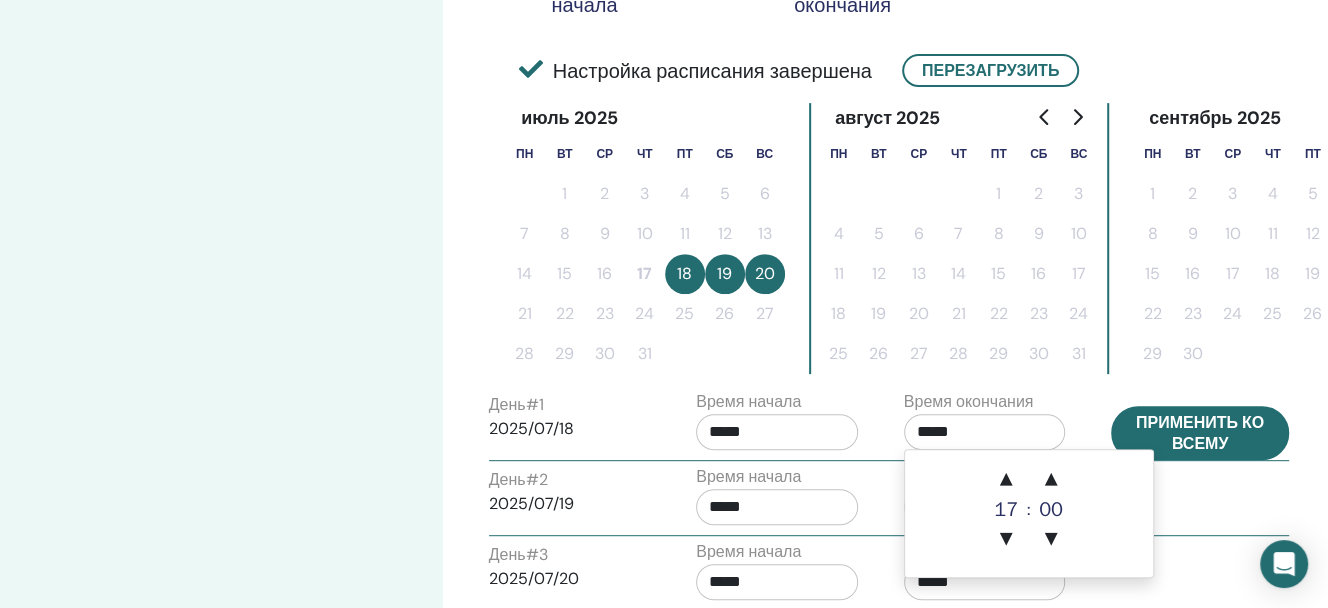 click on "Применить ко всему" at bounding box center (1200, 433) 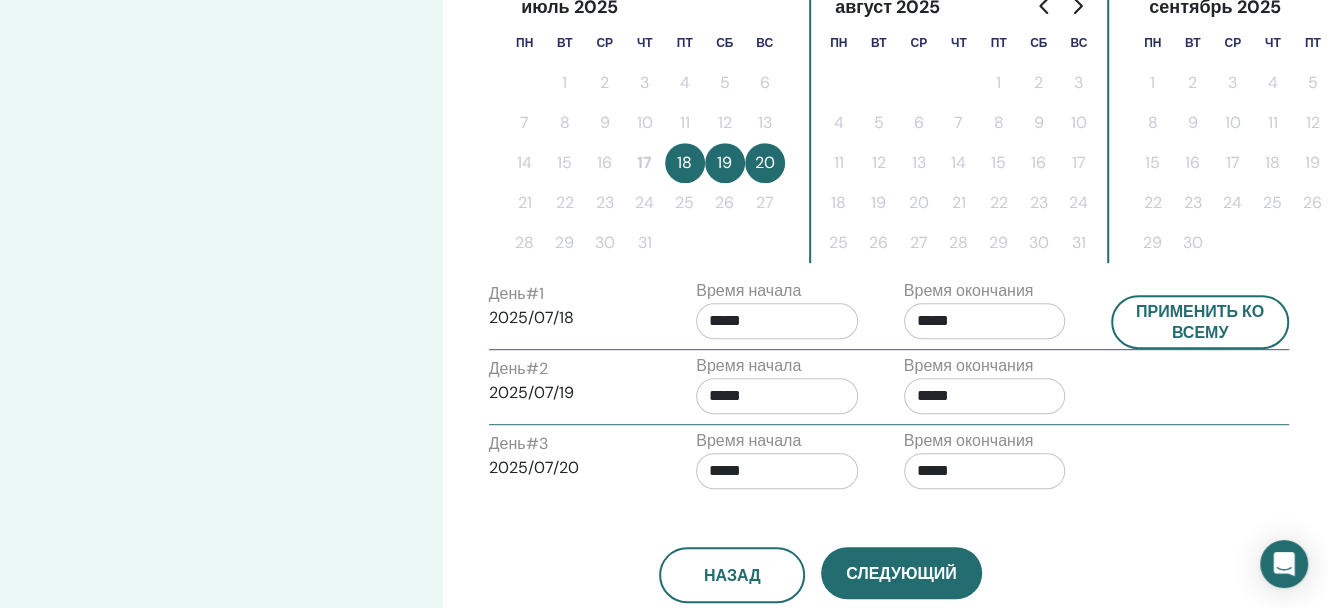 scroll, scrollTop: 667, scrollLeft: 0, axis: vertical 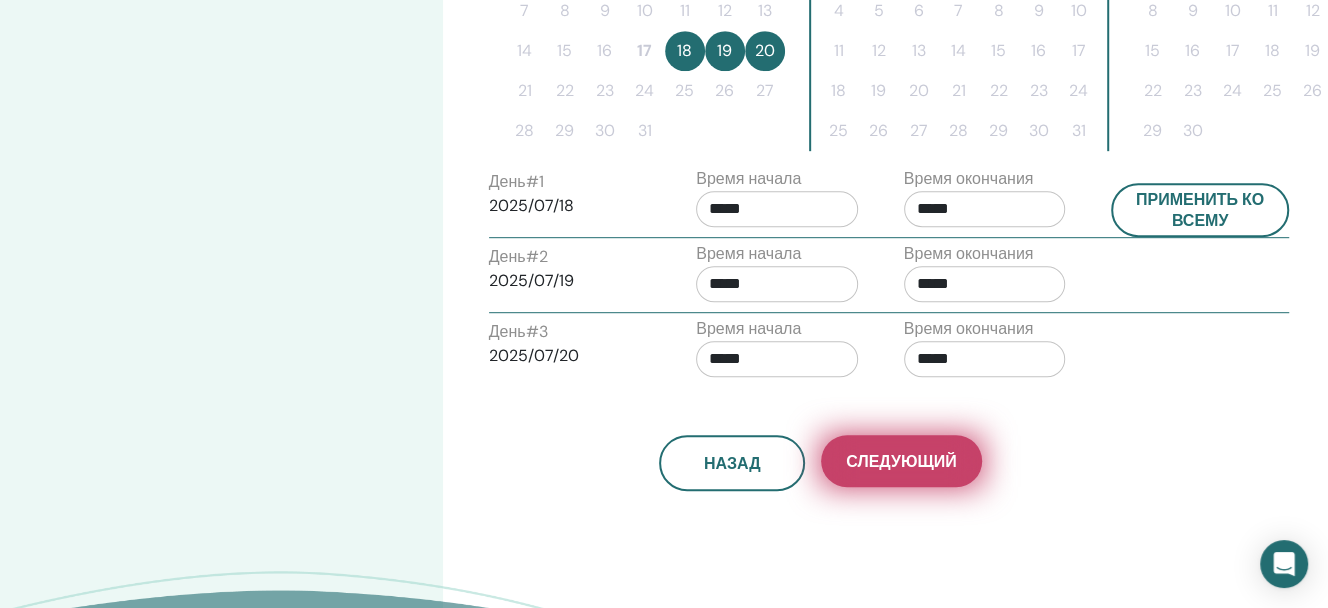 click on "Следующий" at bounding box center (901, 461) 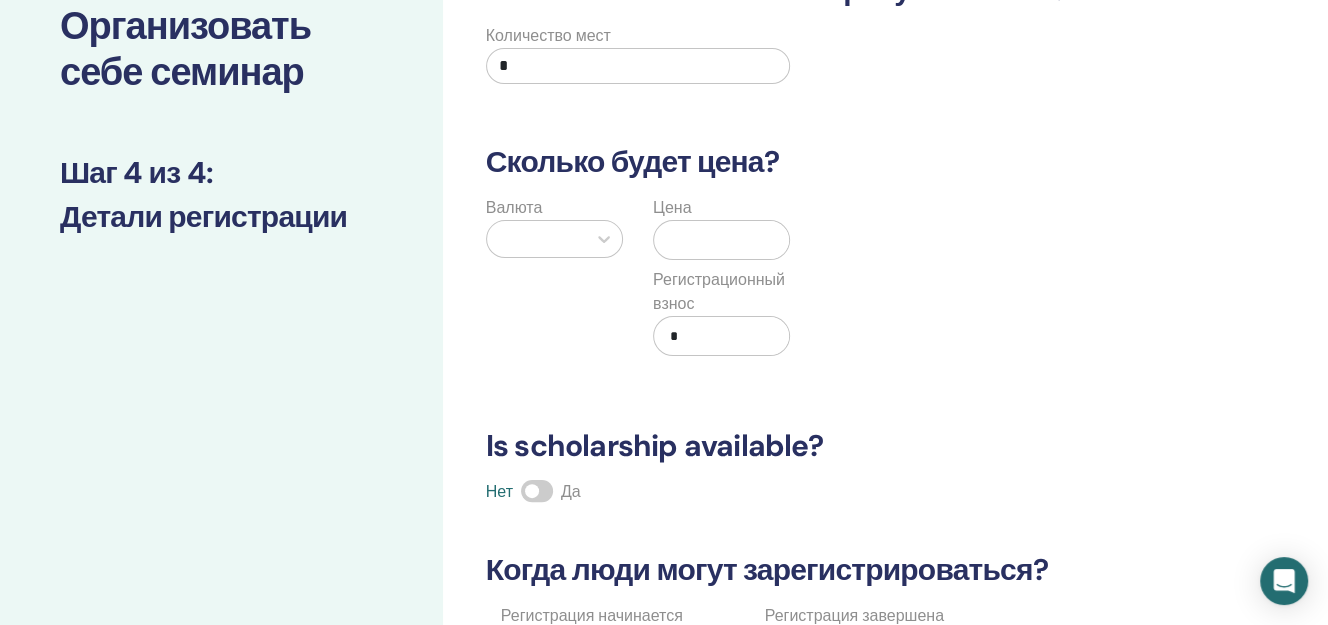 scroll, scrollTop: 111, scrollLeft: 0, axis: vertical 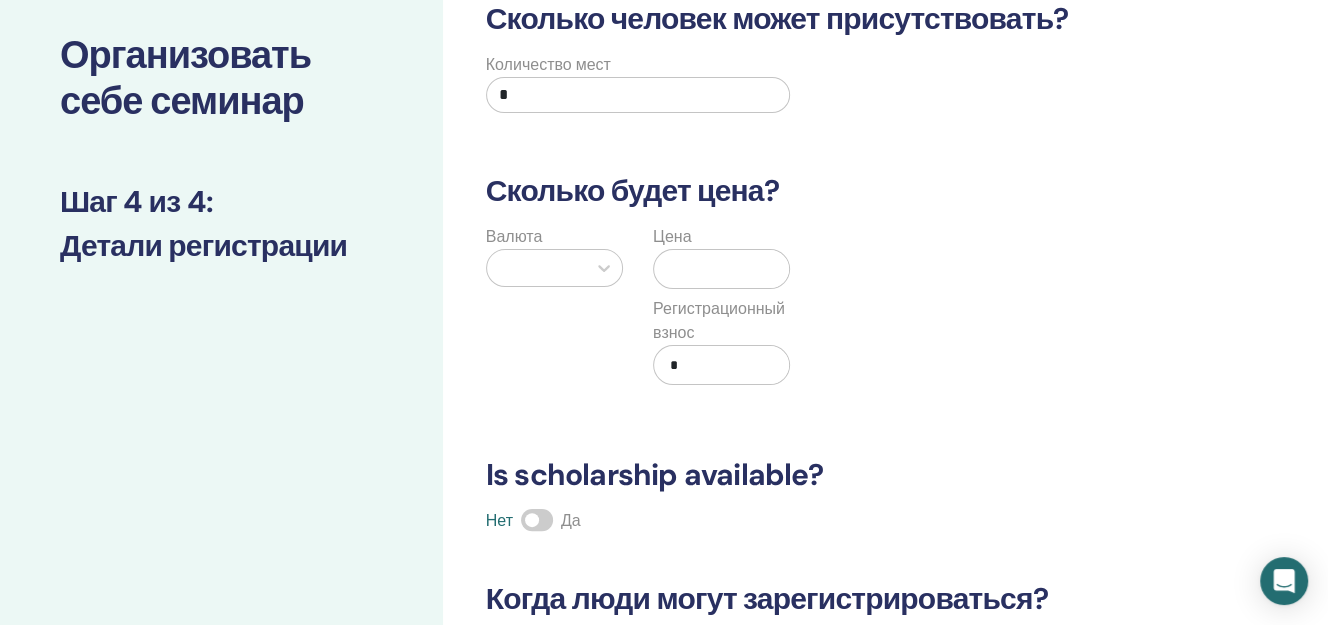 drag, startPoint x: 541, startPoint y: 95, endPoint x: 455, endPoint y: 95, distance: 86 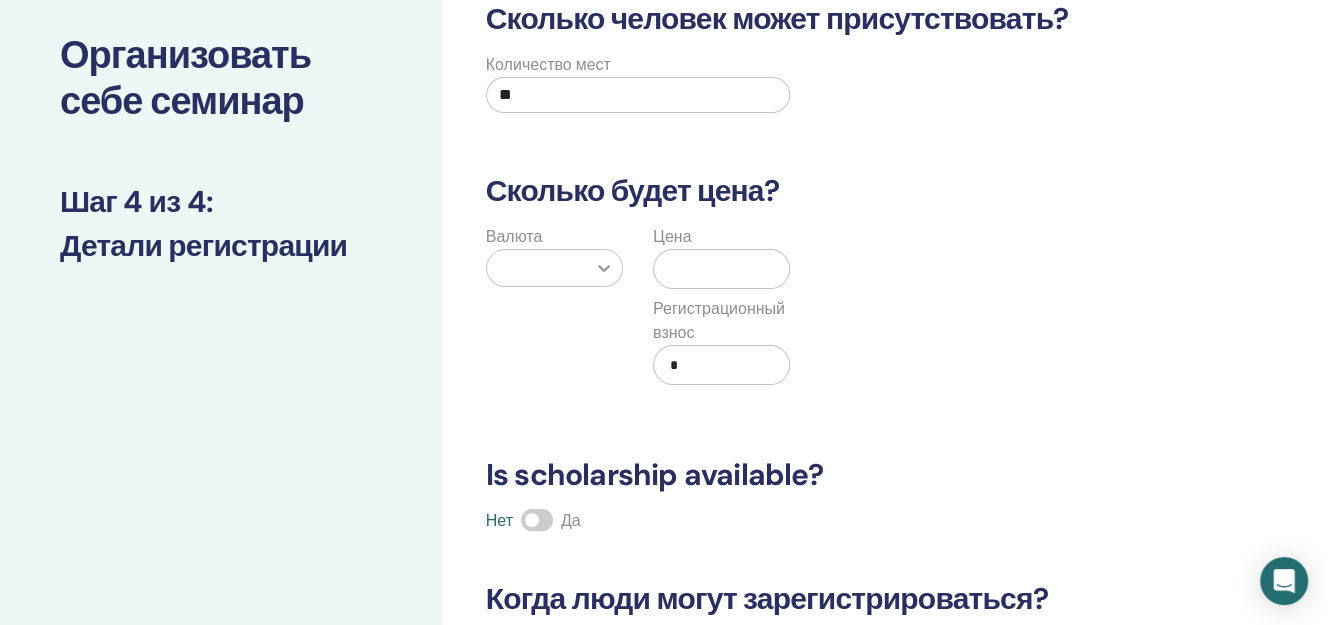 type on "**" 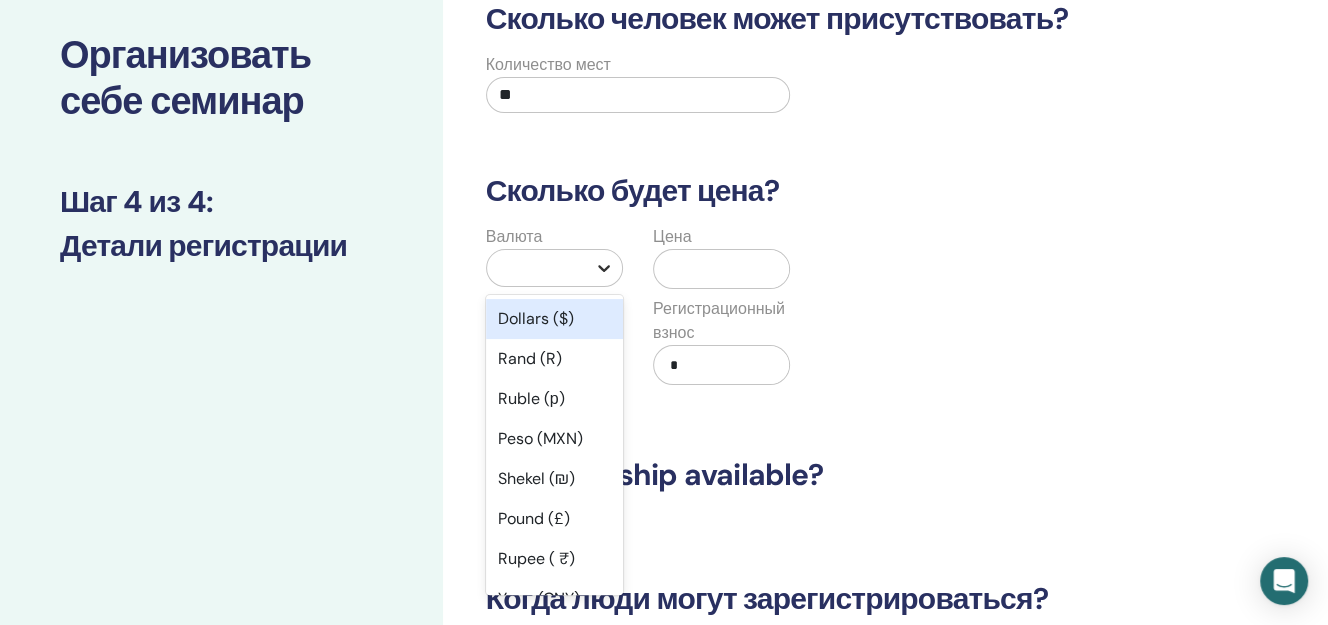 click 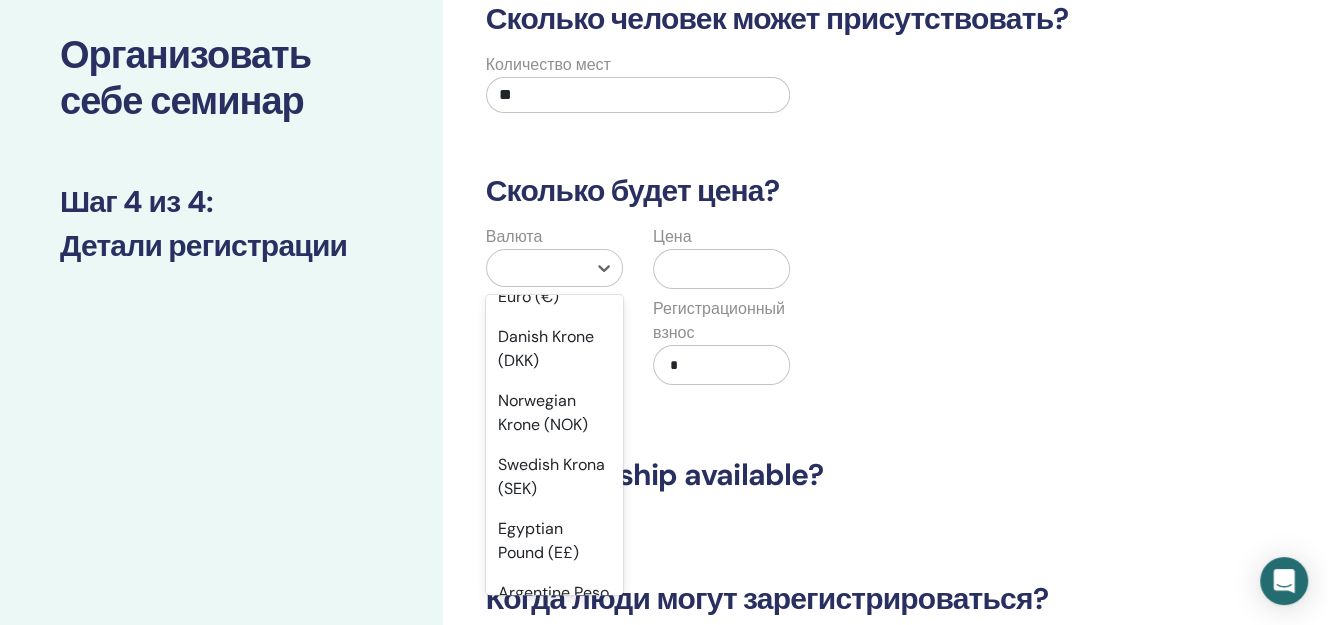 scroll, scrollTop: 1925, scrollLeft: 0, axis: vertical 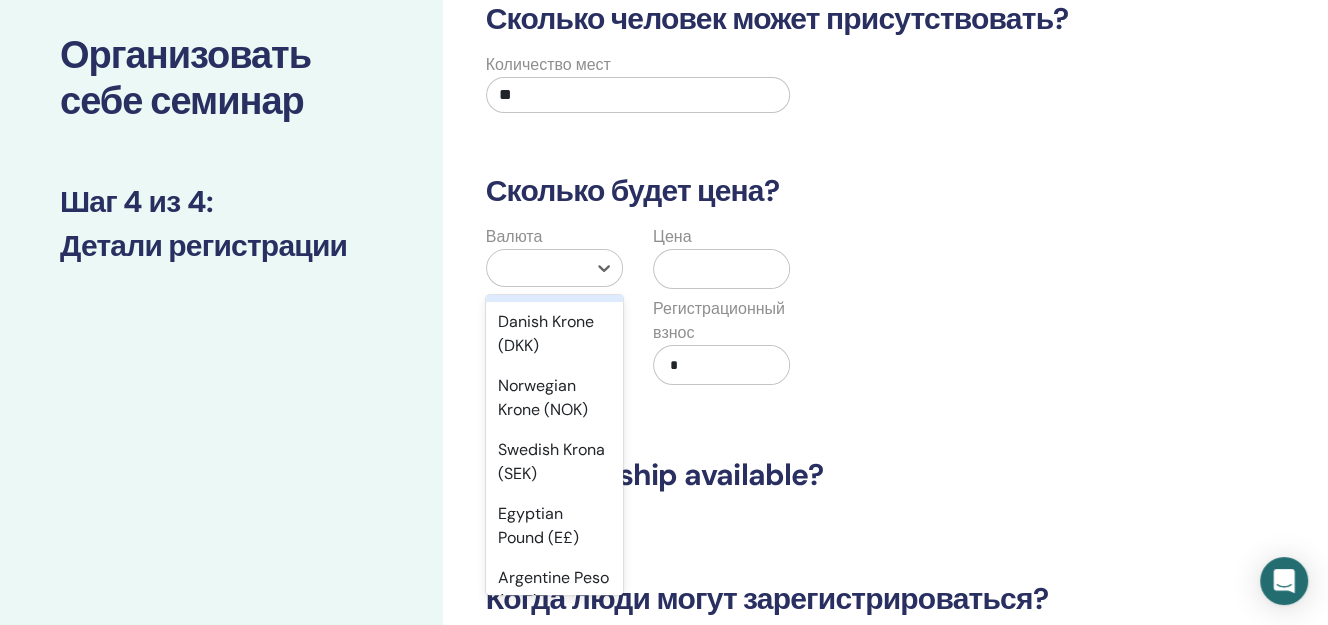 click on "Euro (€)" at bounding box center [554, 282] 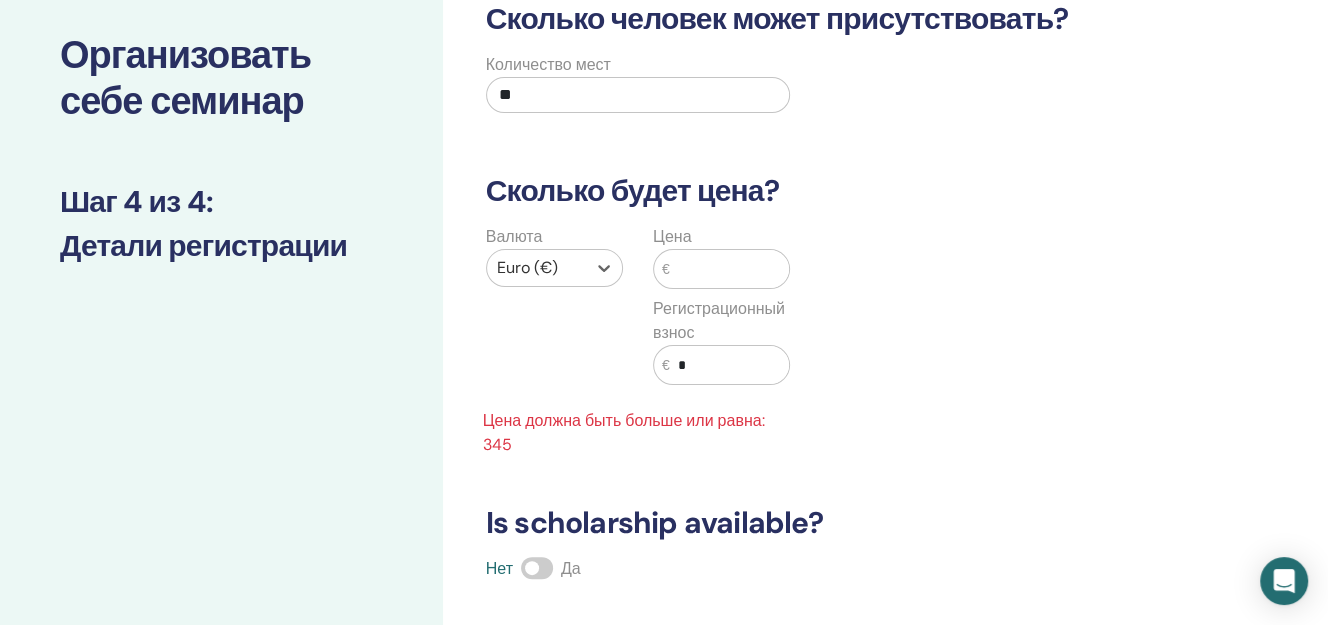 click at bounding box center [730, 269] 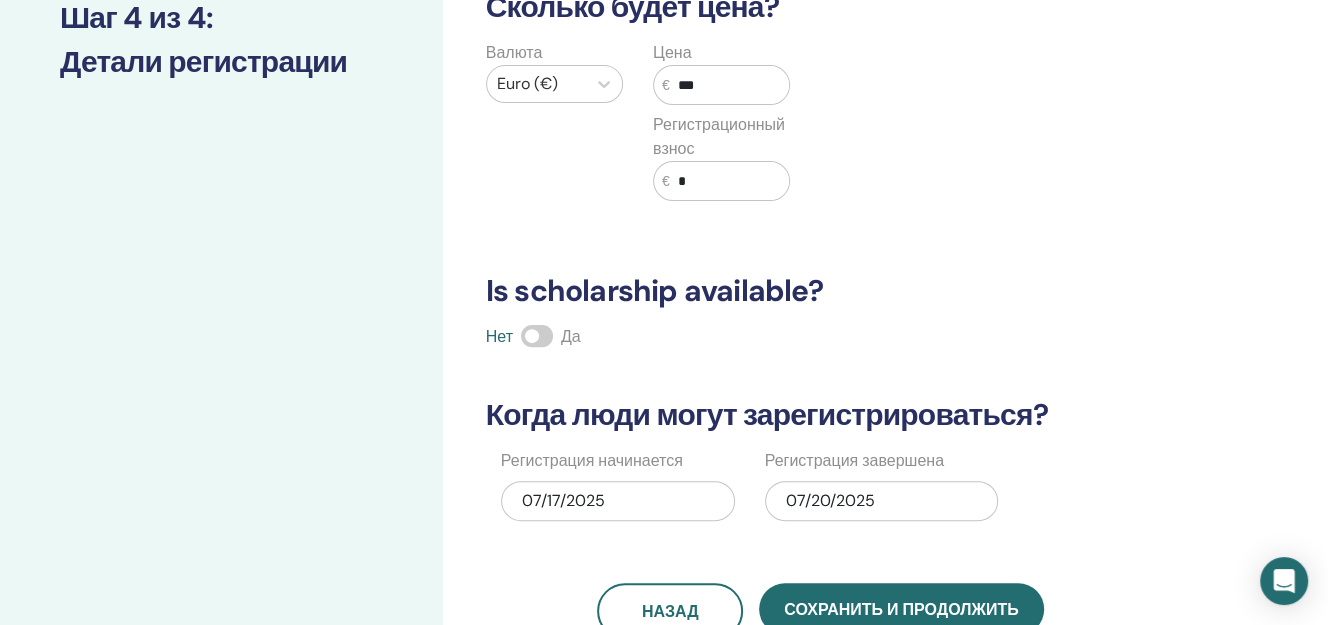scroll, scrollTop: 444, scrollLeft: 0, axis: vertical 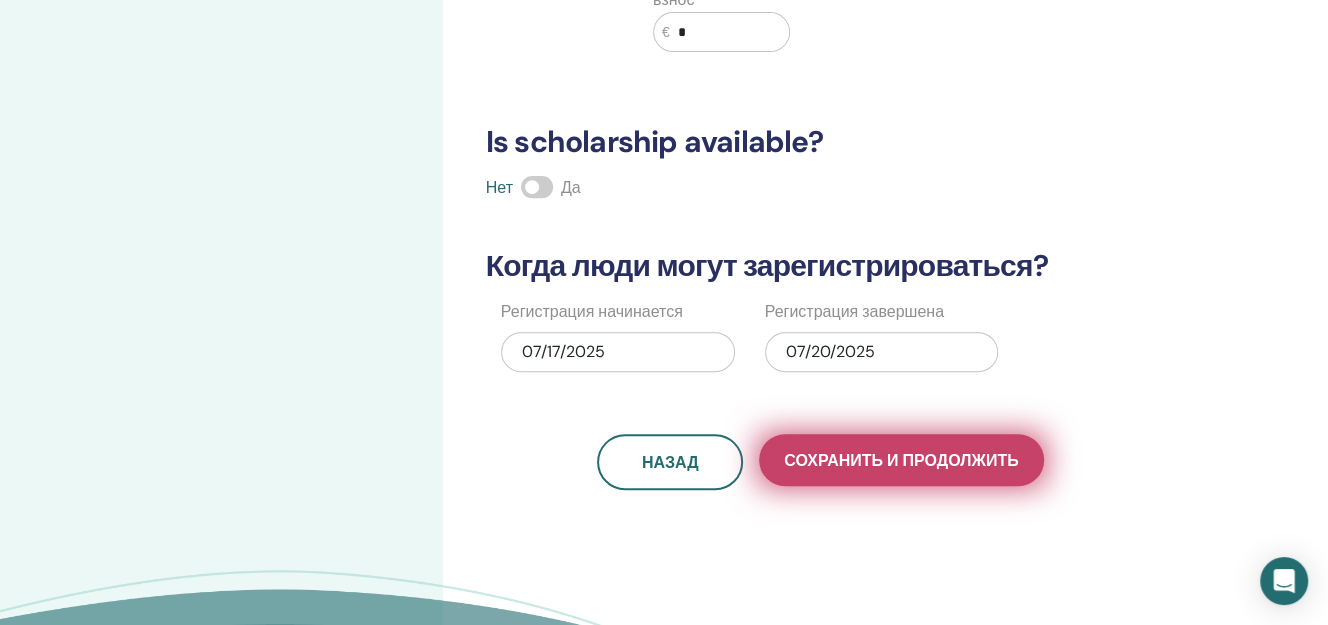 type on "***" 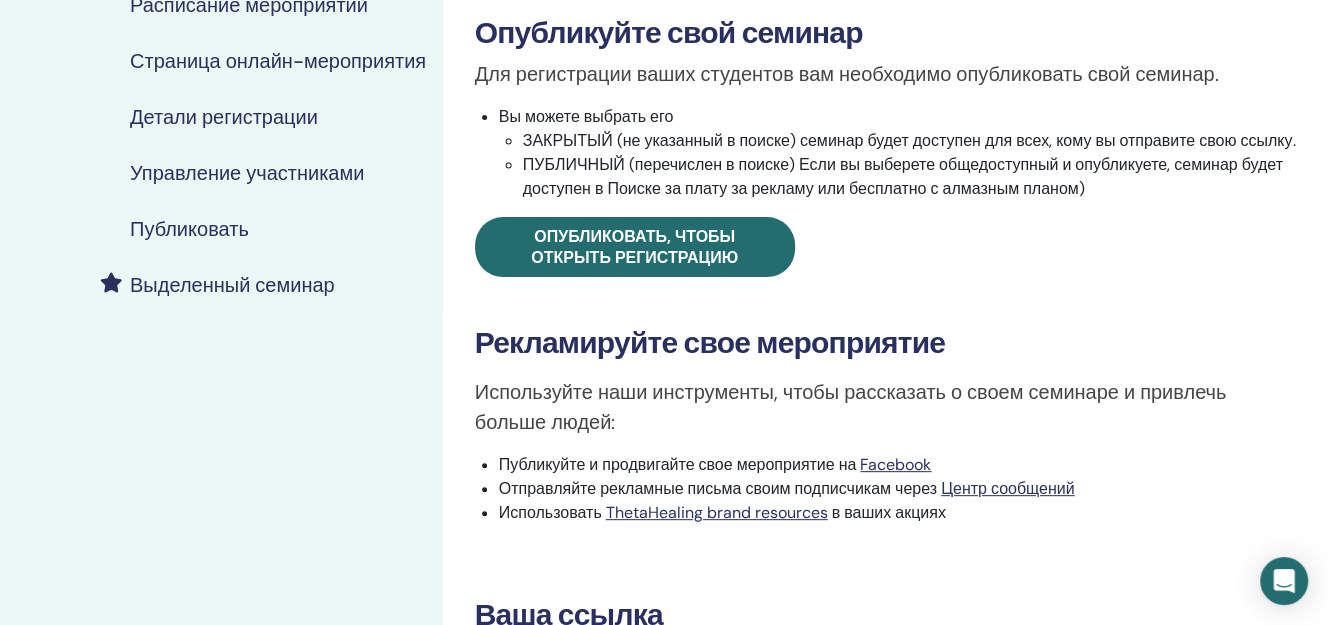 scroll, scrollTop: 333, scrollLeft: 0, axis: vertical 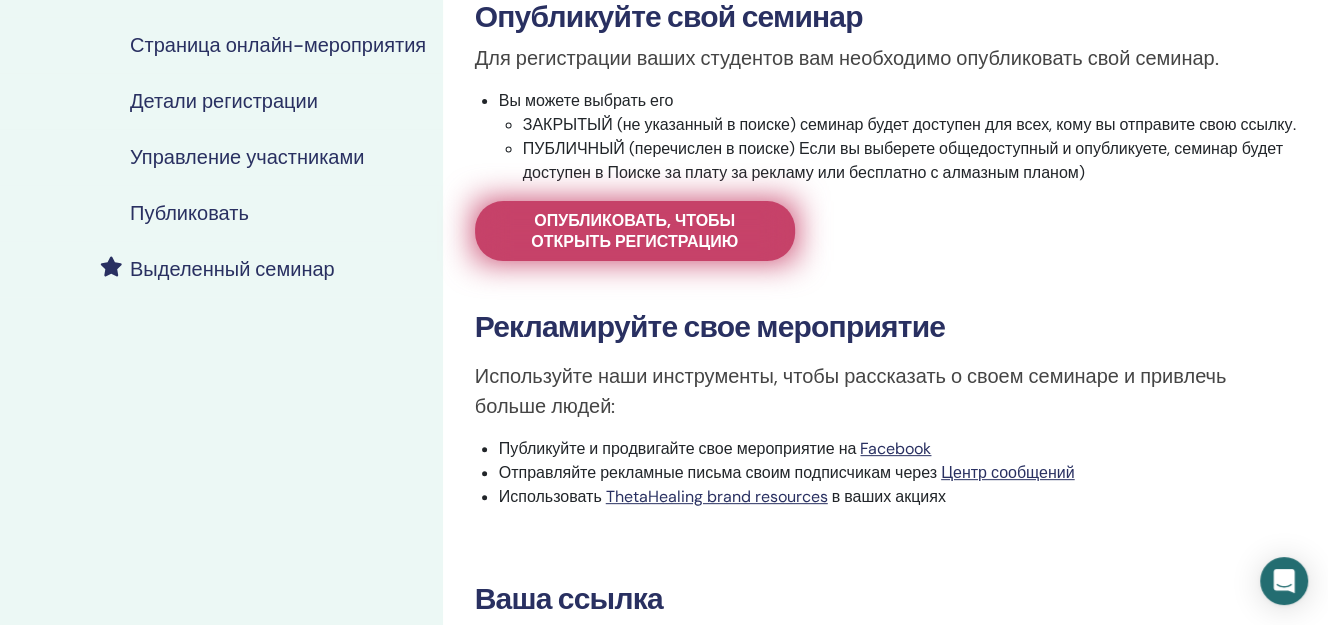 click on "Опубликовать, чтобы открыть регистрацию" at bounding box center [635, 231] 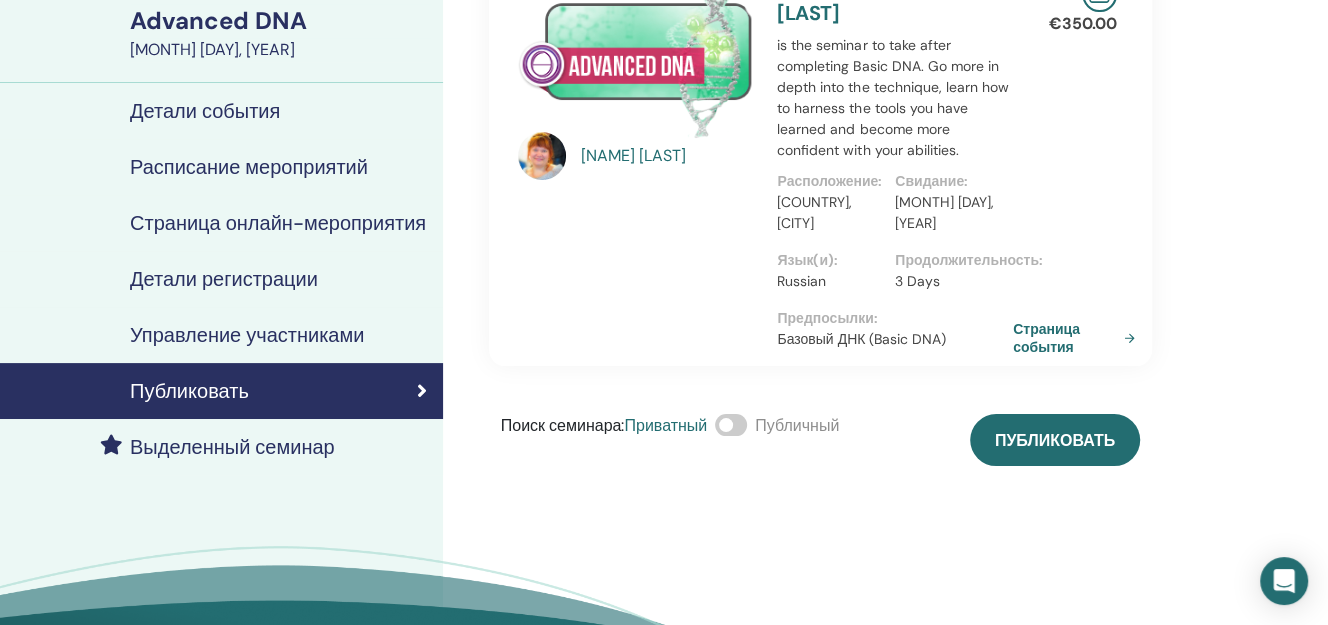 scroll, scrollTop: 111, scrollLeft: 0, axis: vertical 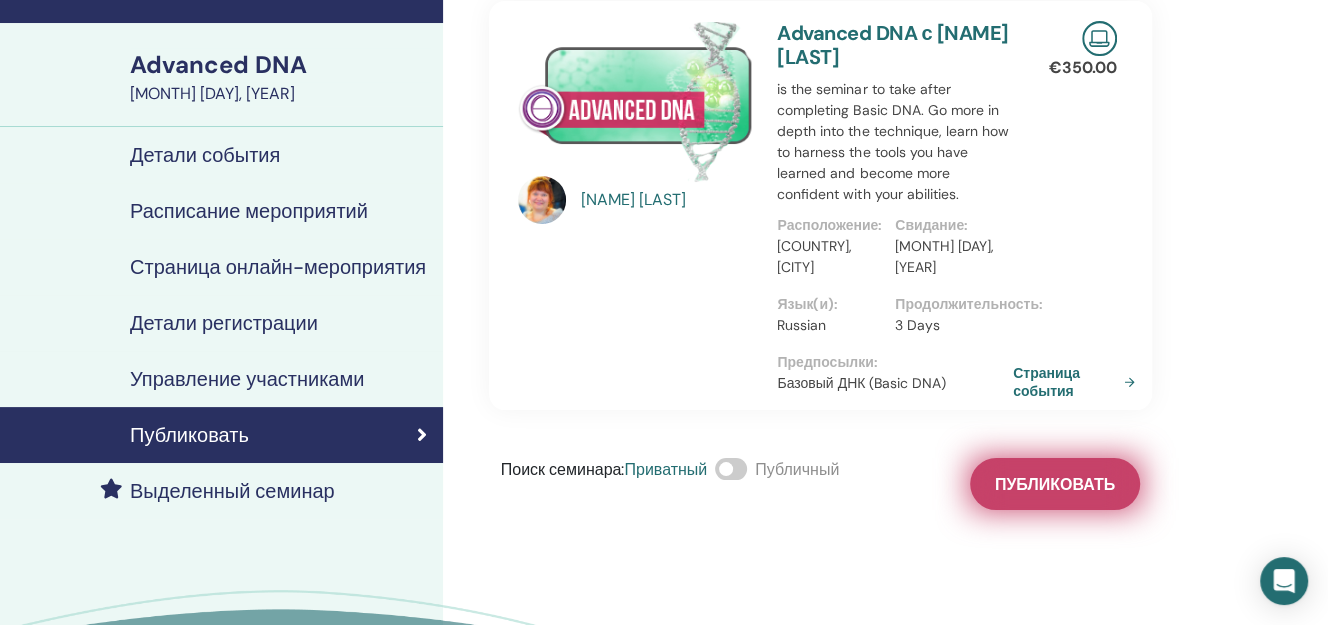 click on "Публиковать" at bounding box center [1055, 484] 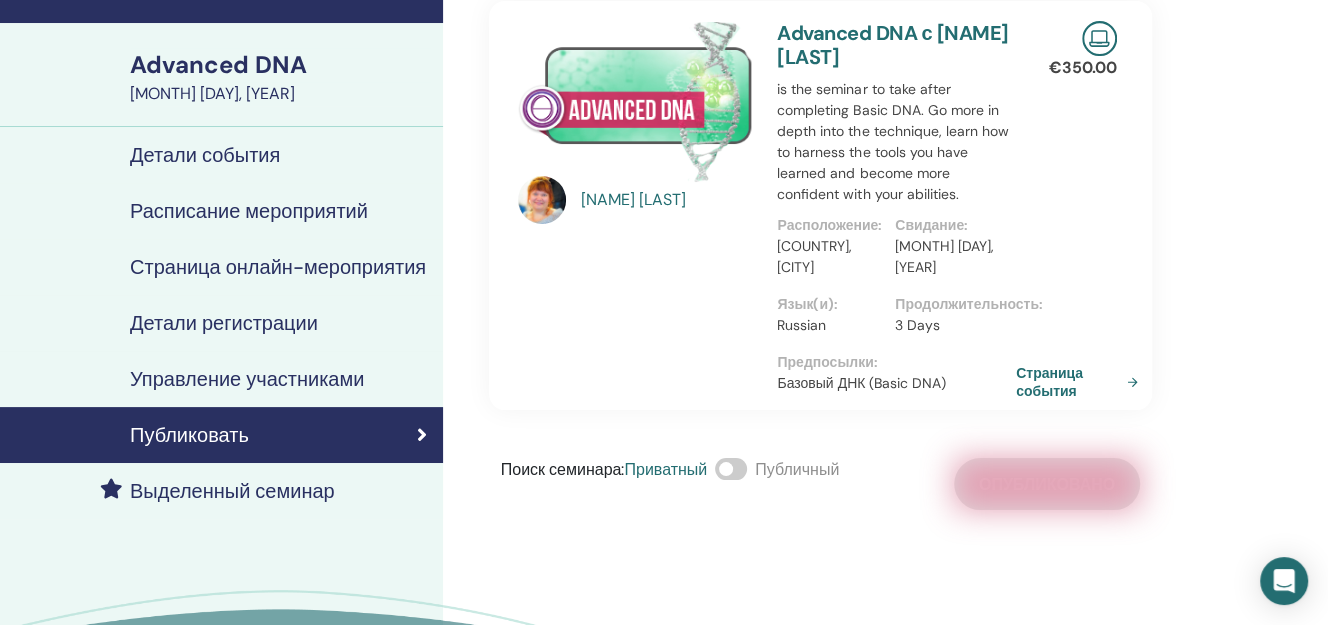 click on "Страница события" at bounding box center [1081, 382] 